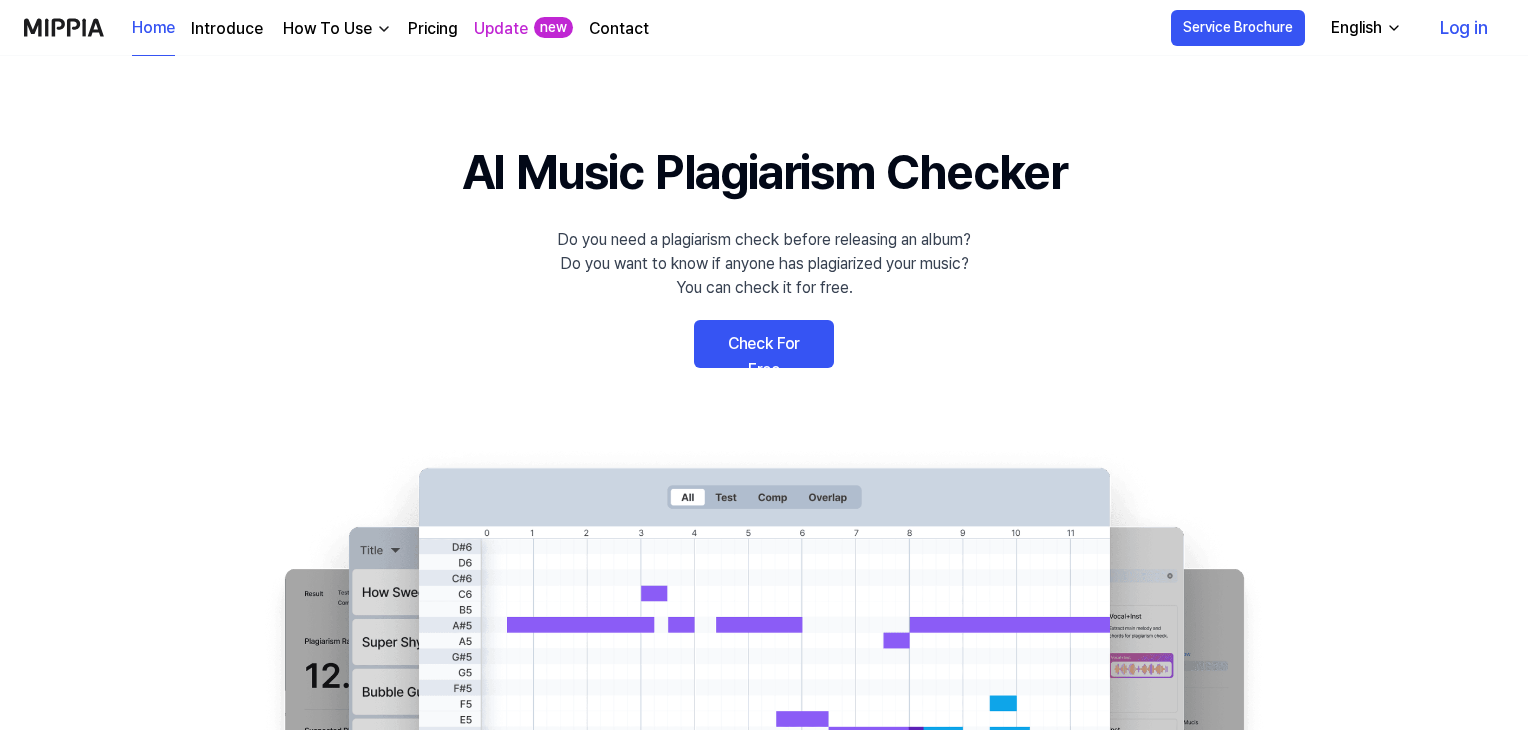 scroll, scrollTop: 0, scrollLeft: 0, axis: both 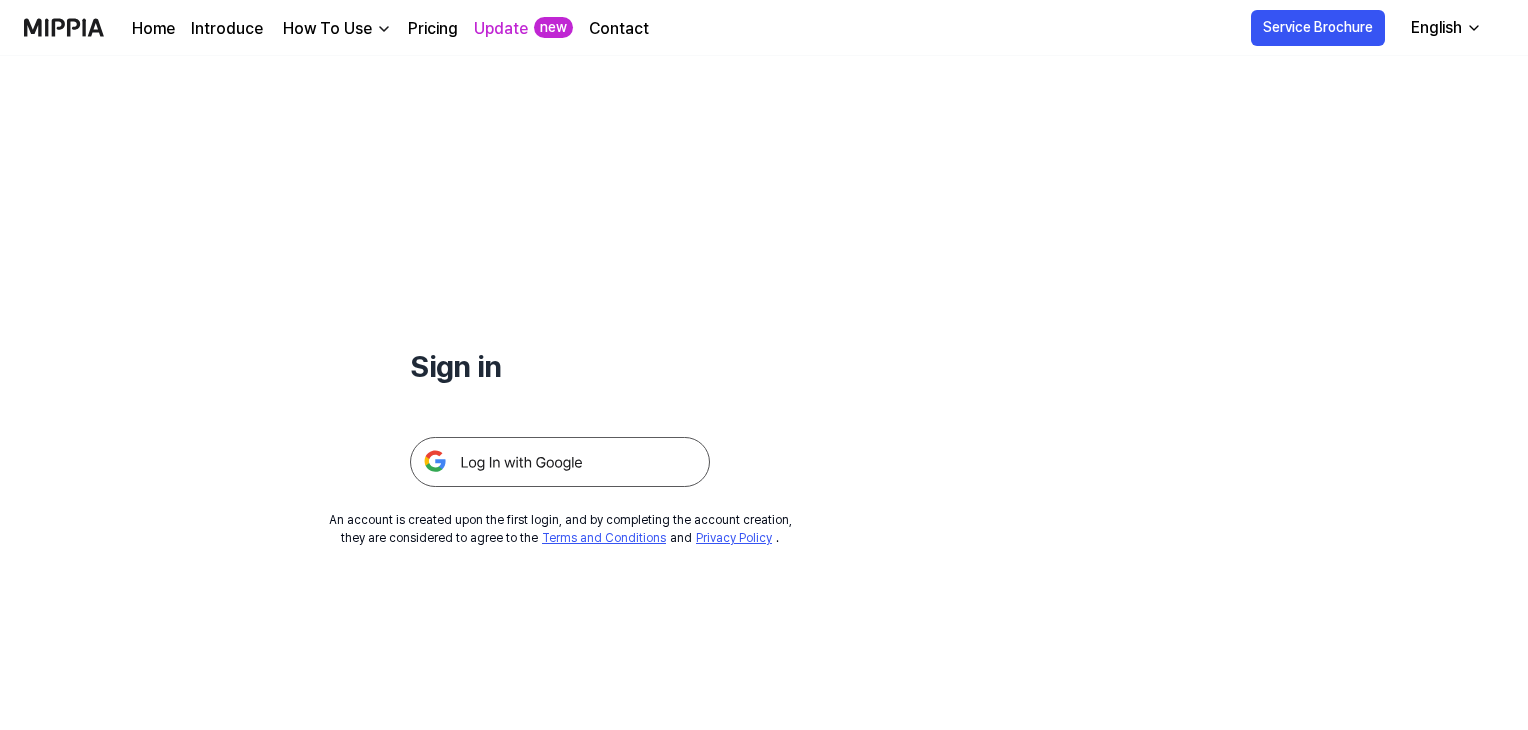 click at bounding box center [560, 462] 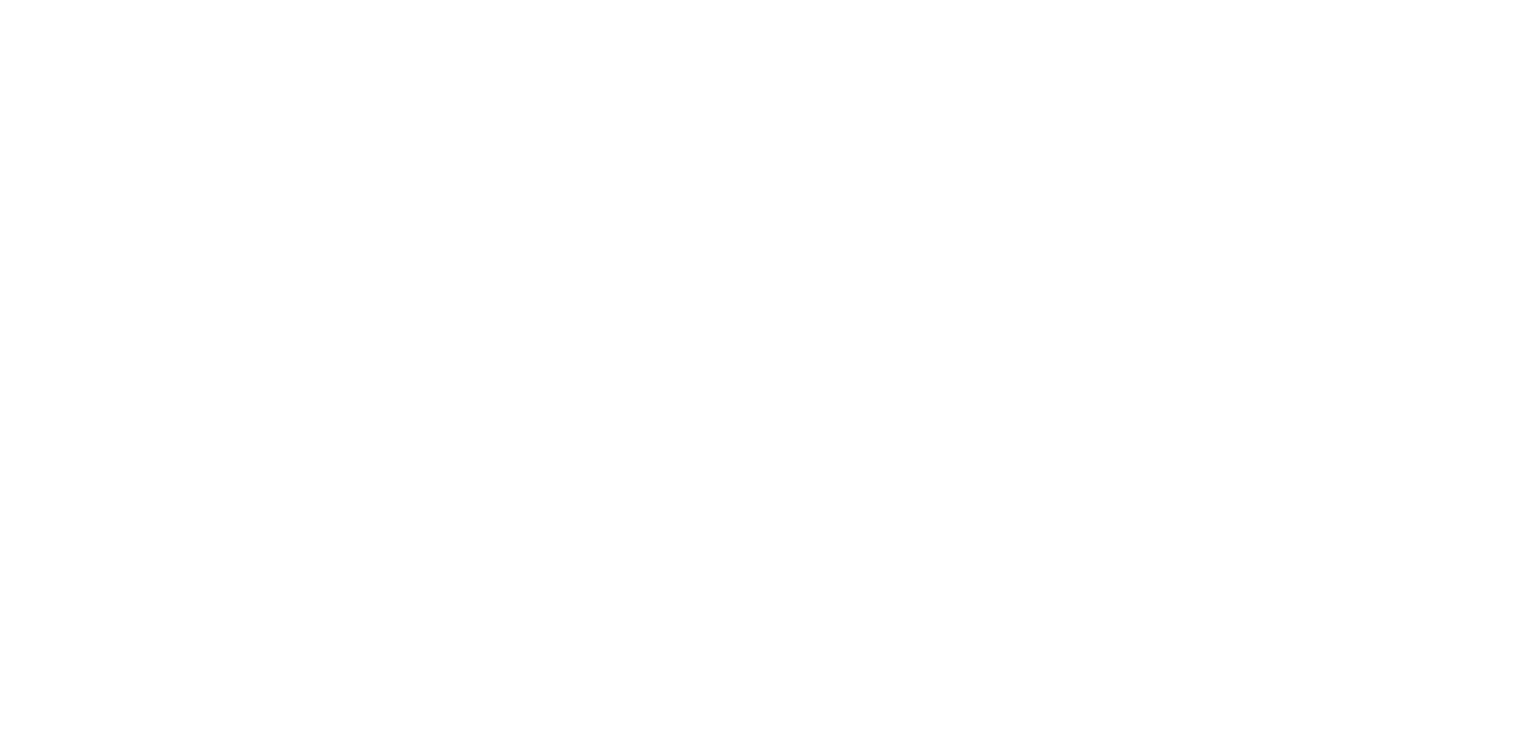scroll, scrollTop: 0, scrollLeft: 0, axis: both 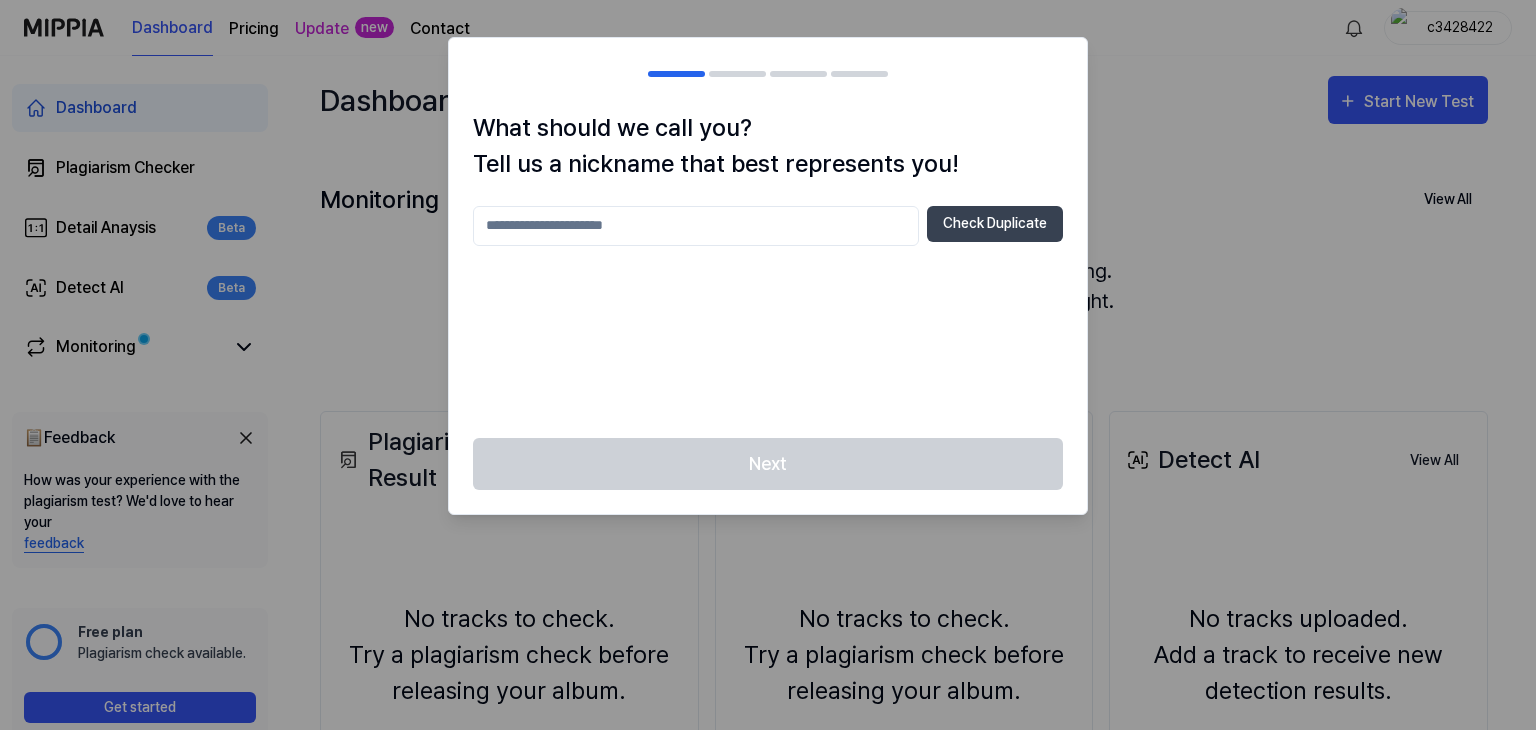 click at bounding box center (696, 226) 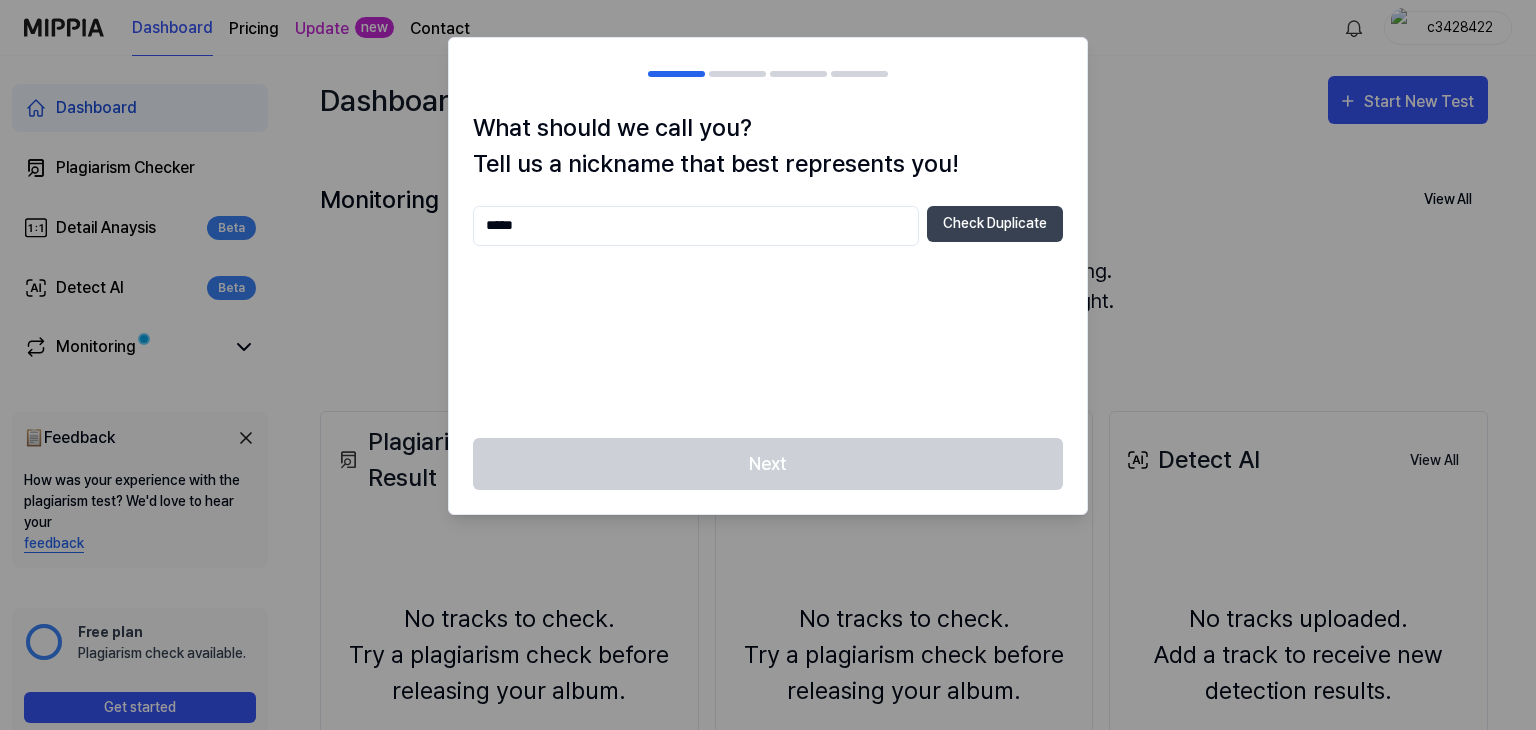 type on "*****" 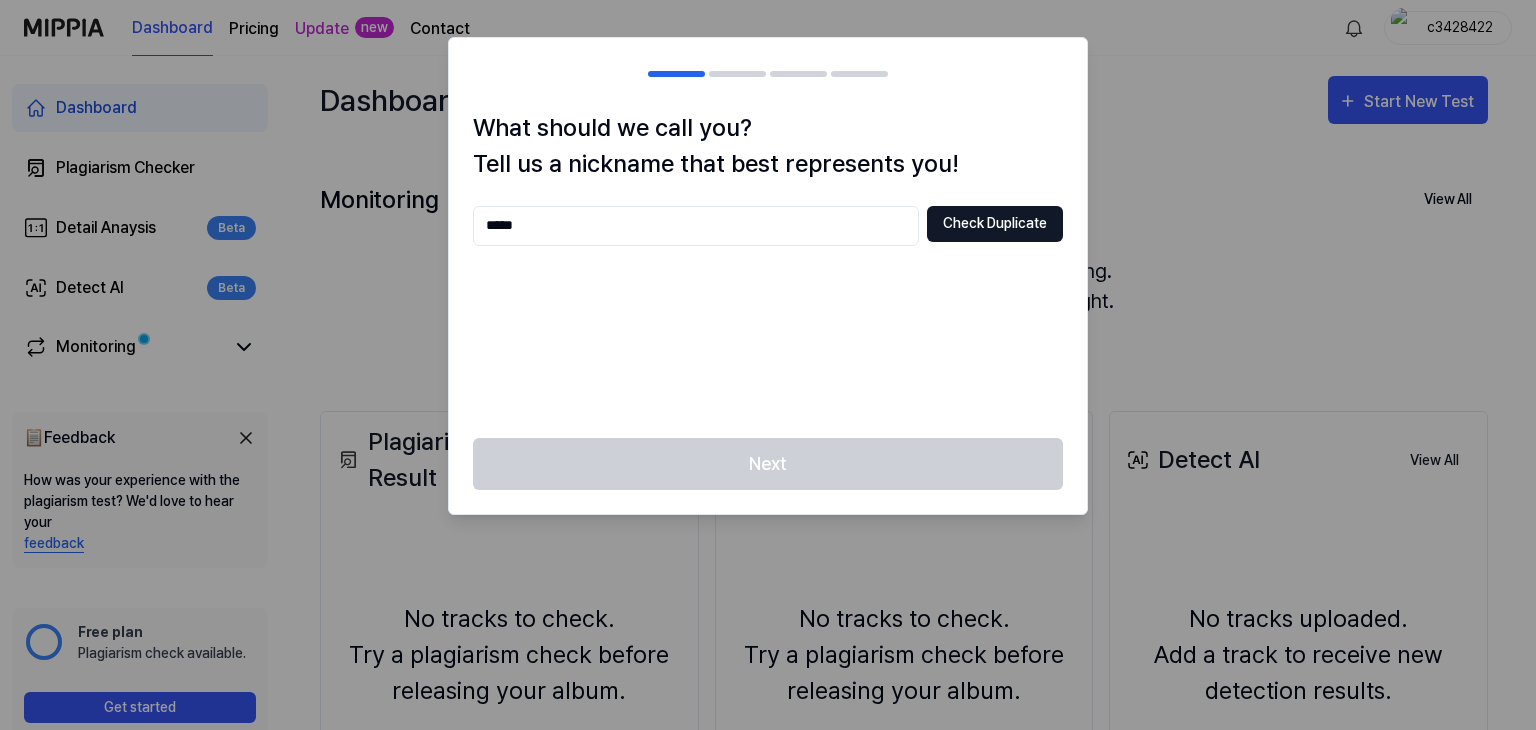 click on "Check Duplicate" at bounding box center [995, 224] 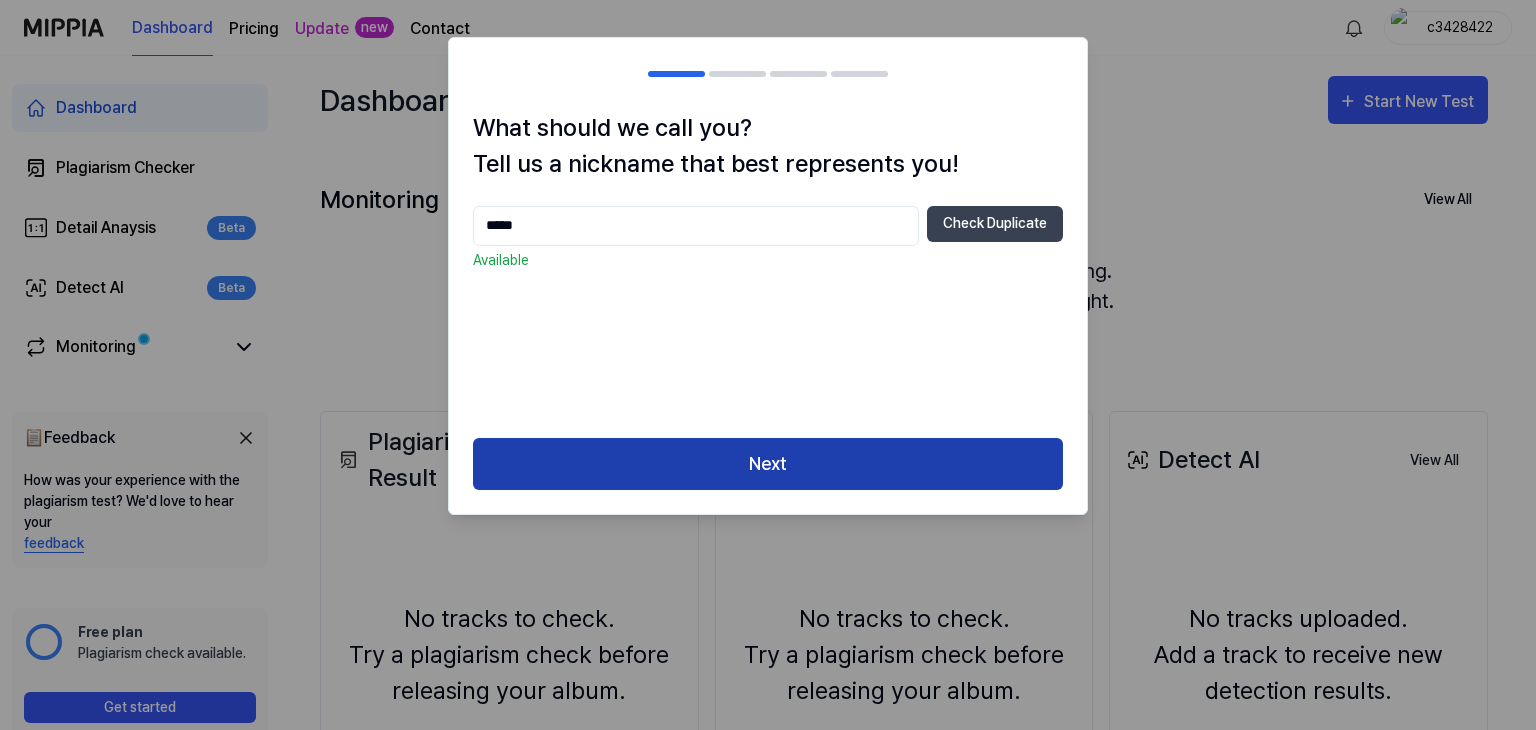 click on "Next" at bounding box center (768, 464) 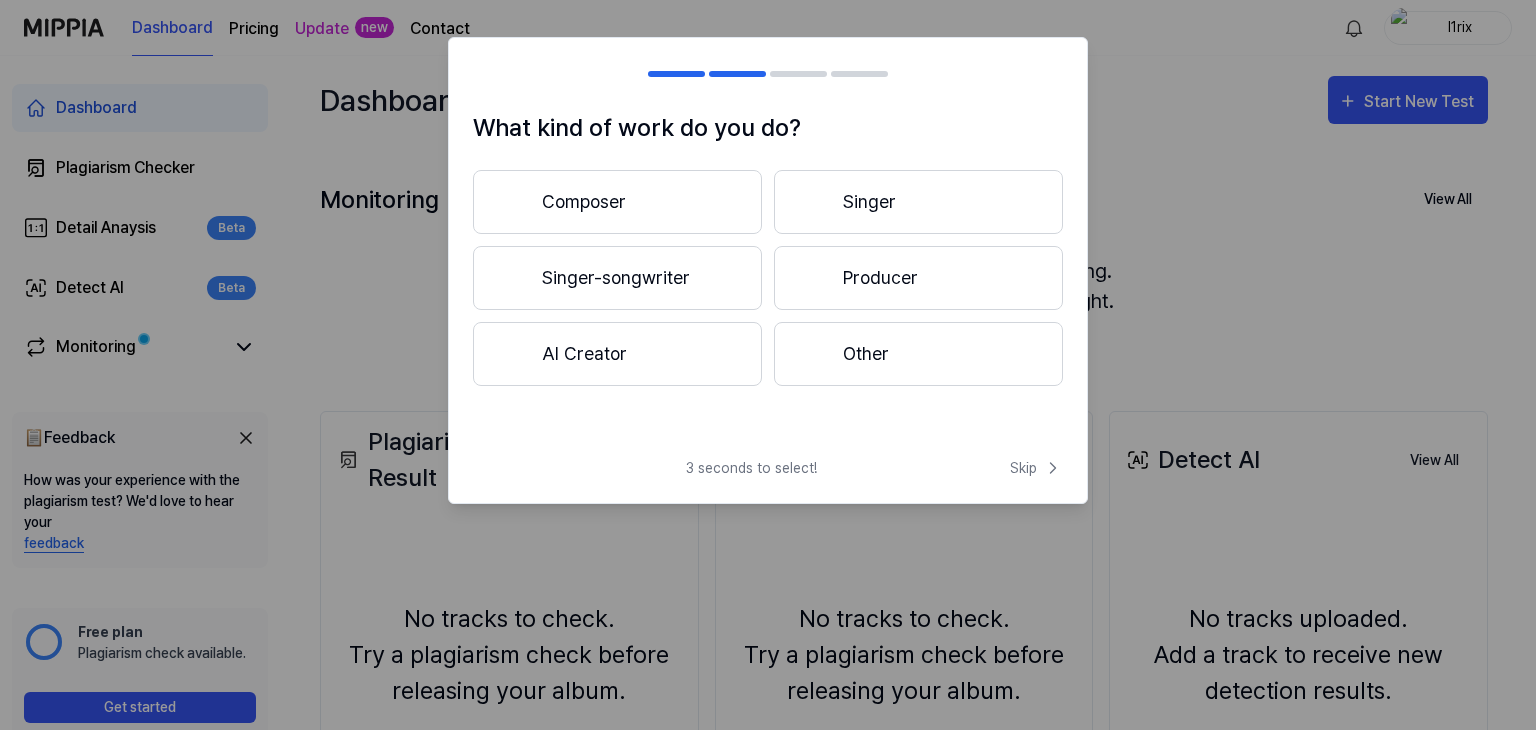 click on "Singer-songwriter" at bounding box center [617, 278] 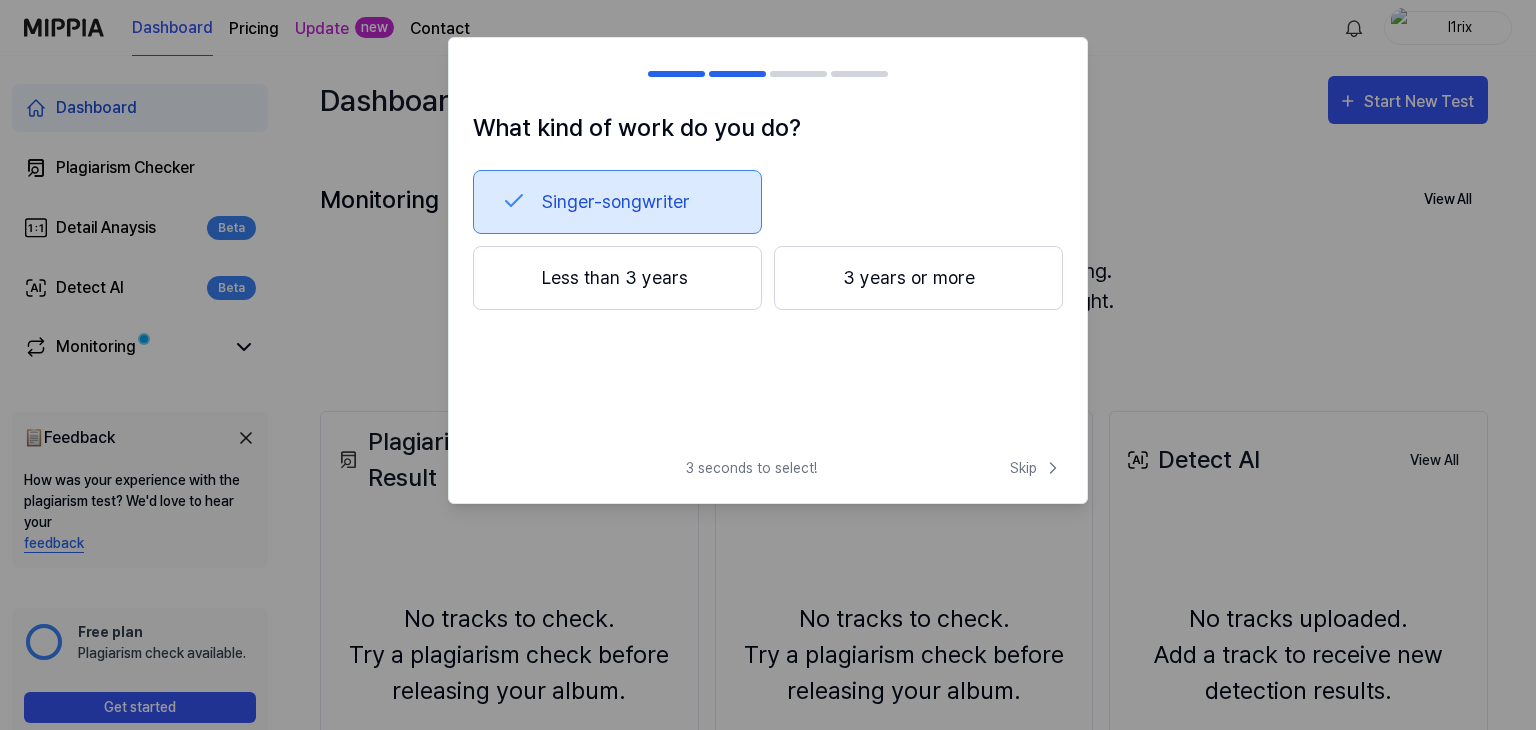 click on "Less than 3 years" at bounding box center [617, 278] 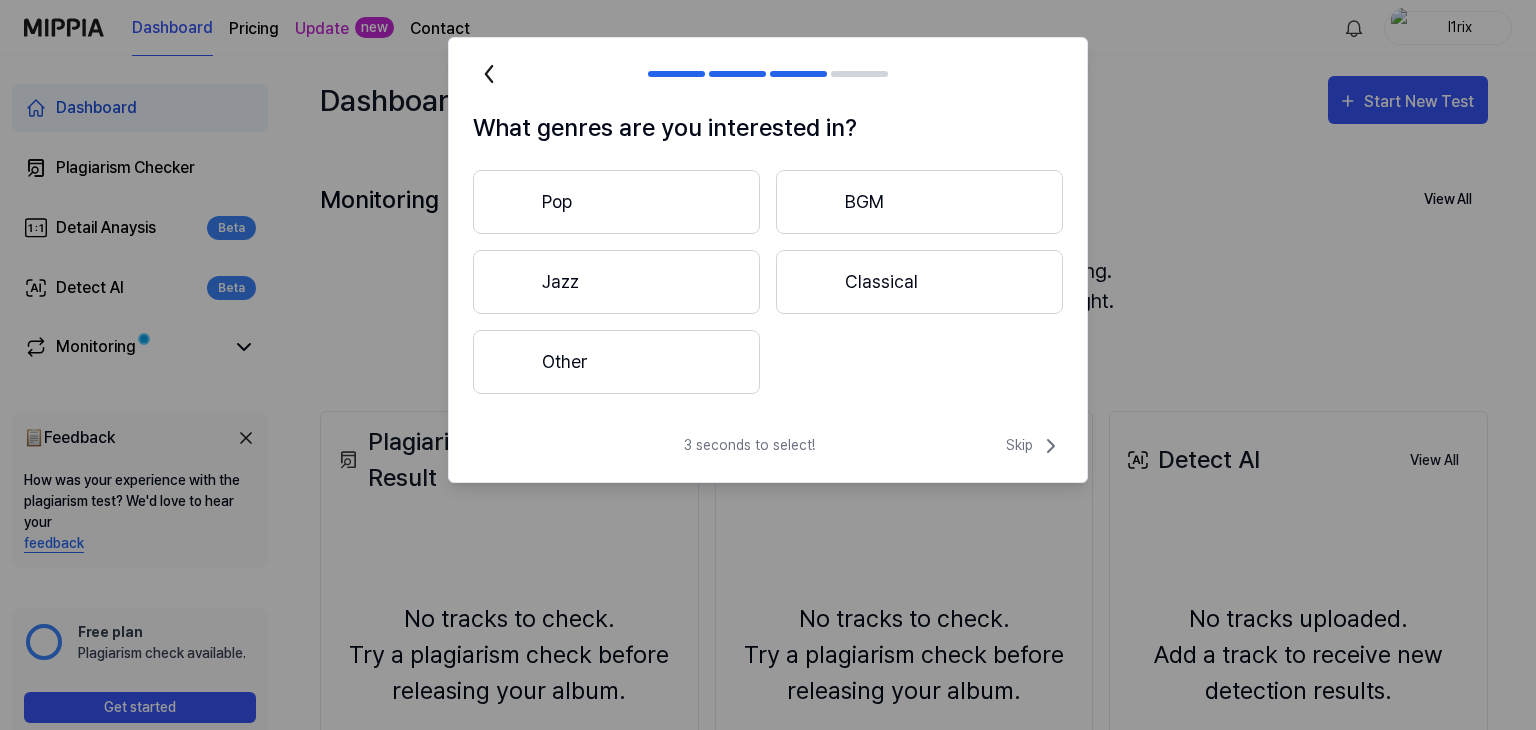 click on "Other" at bounding box center [616, 362] 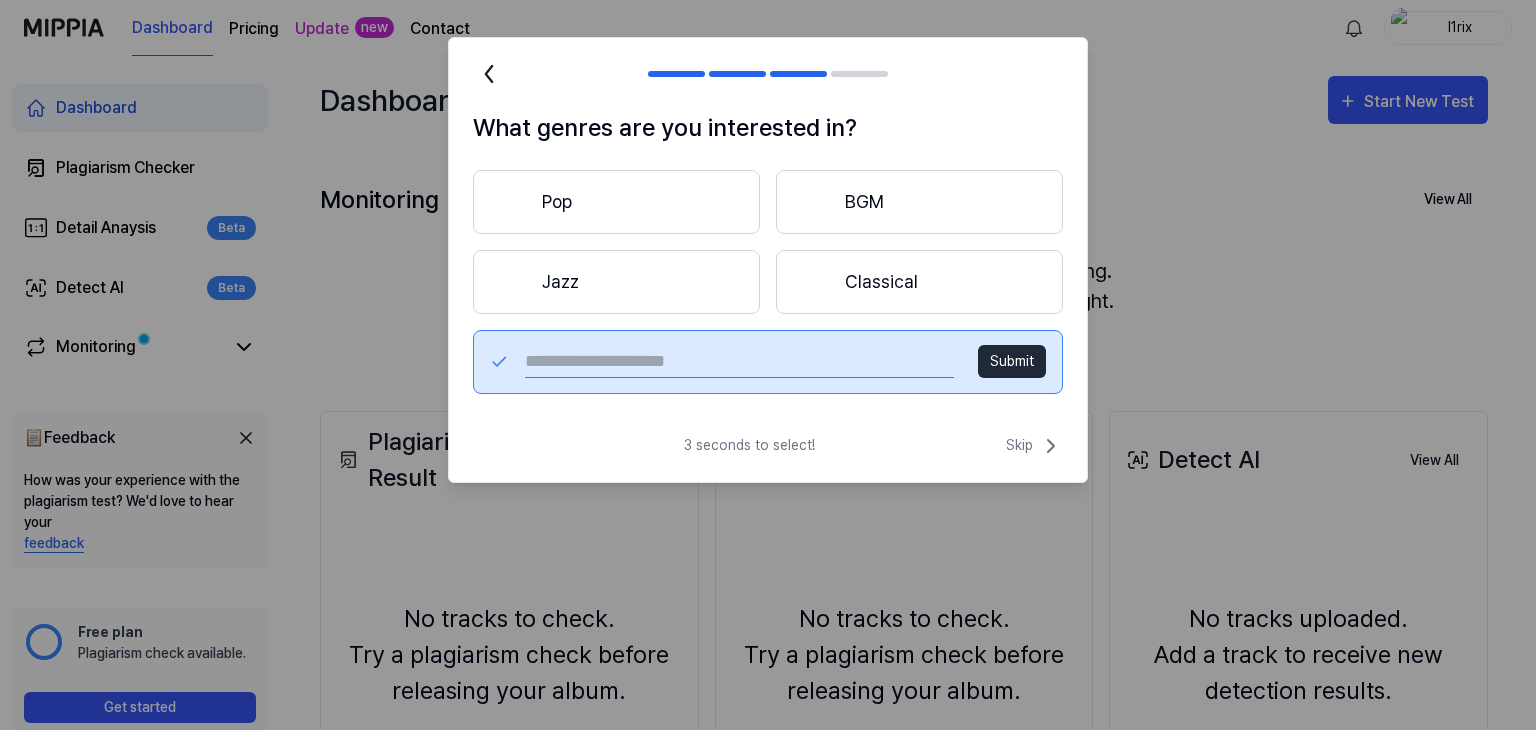 click at bounding box center [739, 362] 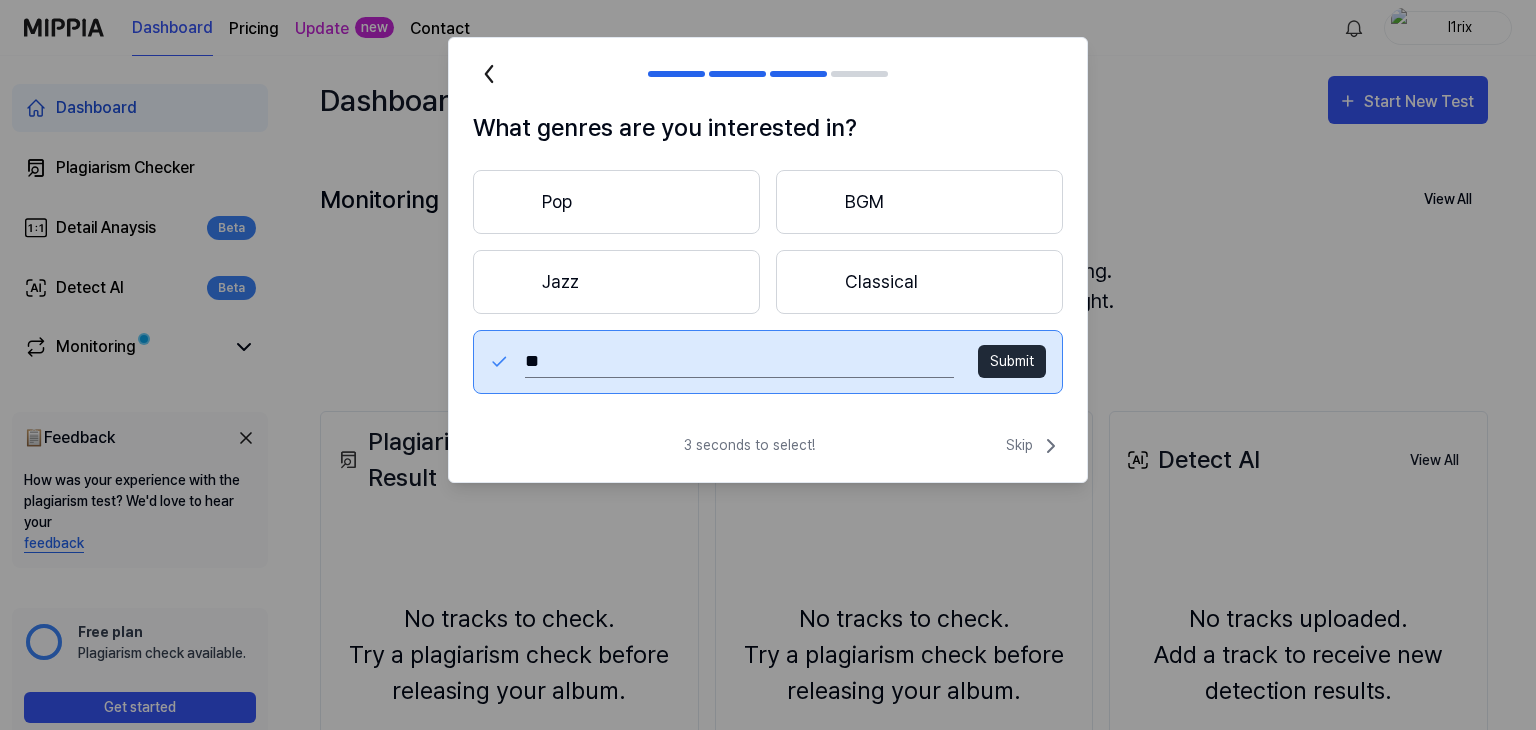 type on "***" 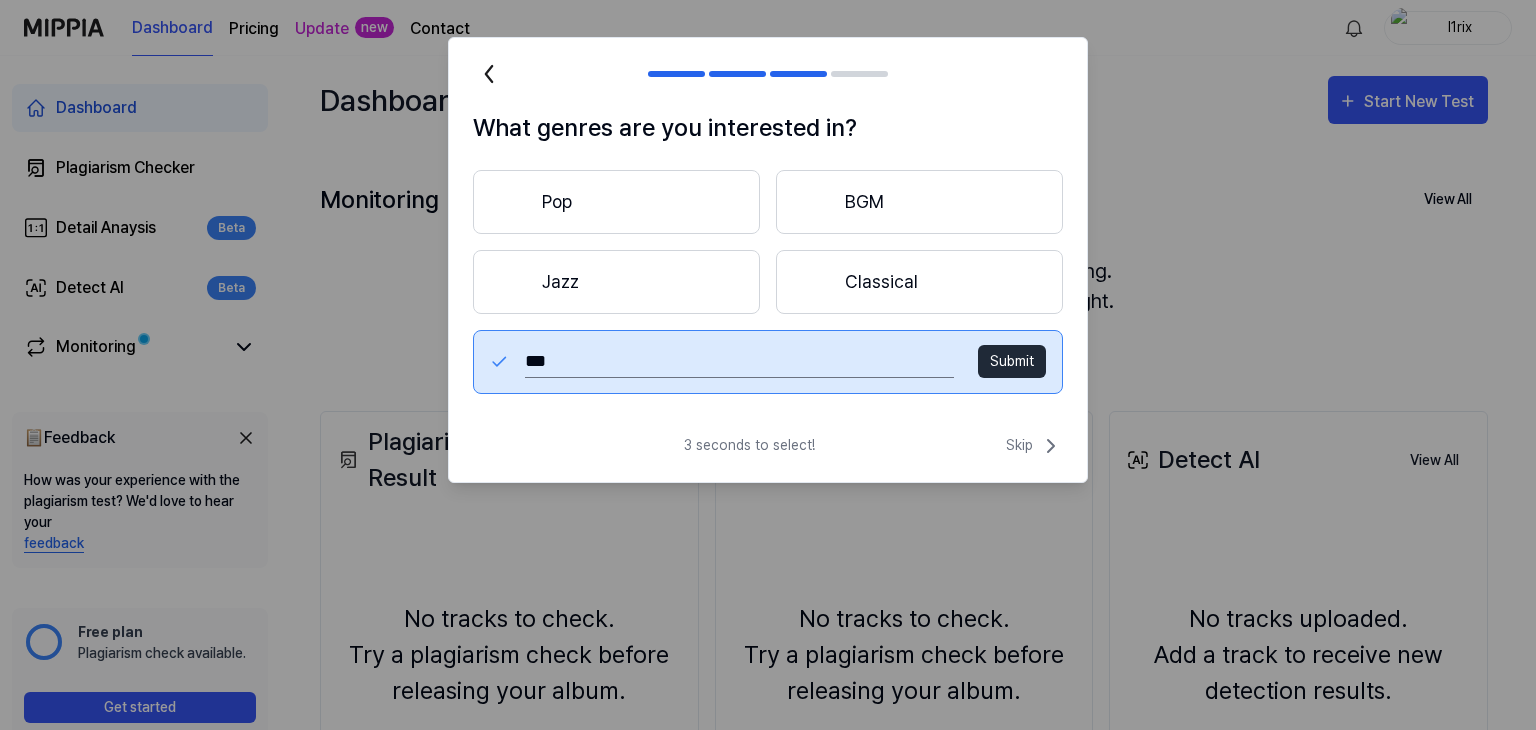 click on "Submit" at bounding box center [1012, 361] 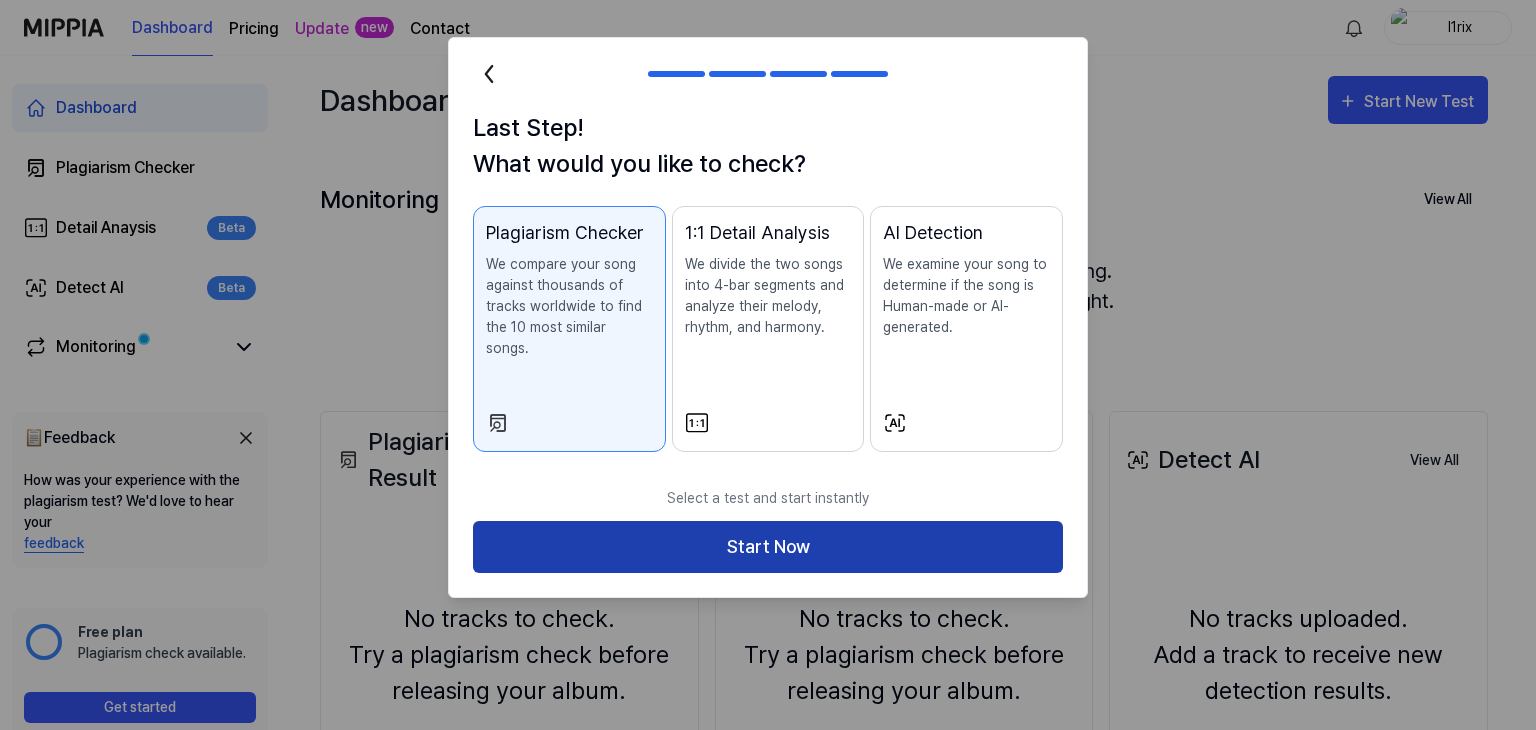 click on "Start Now" at bounding box center [768, 547] 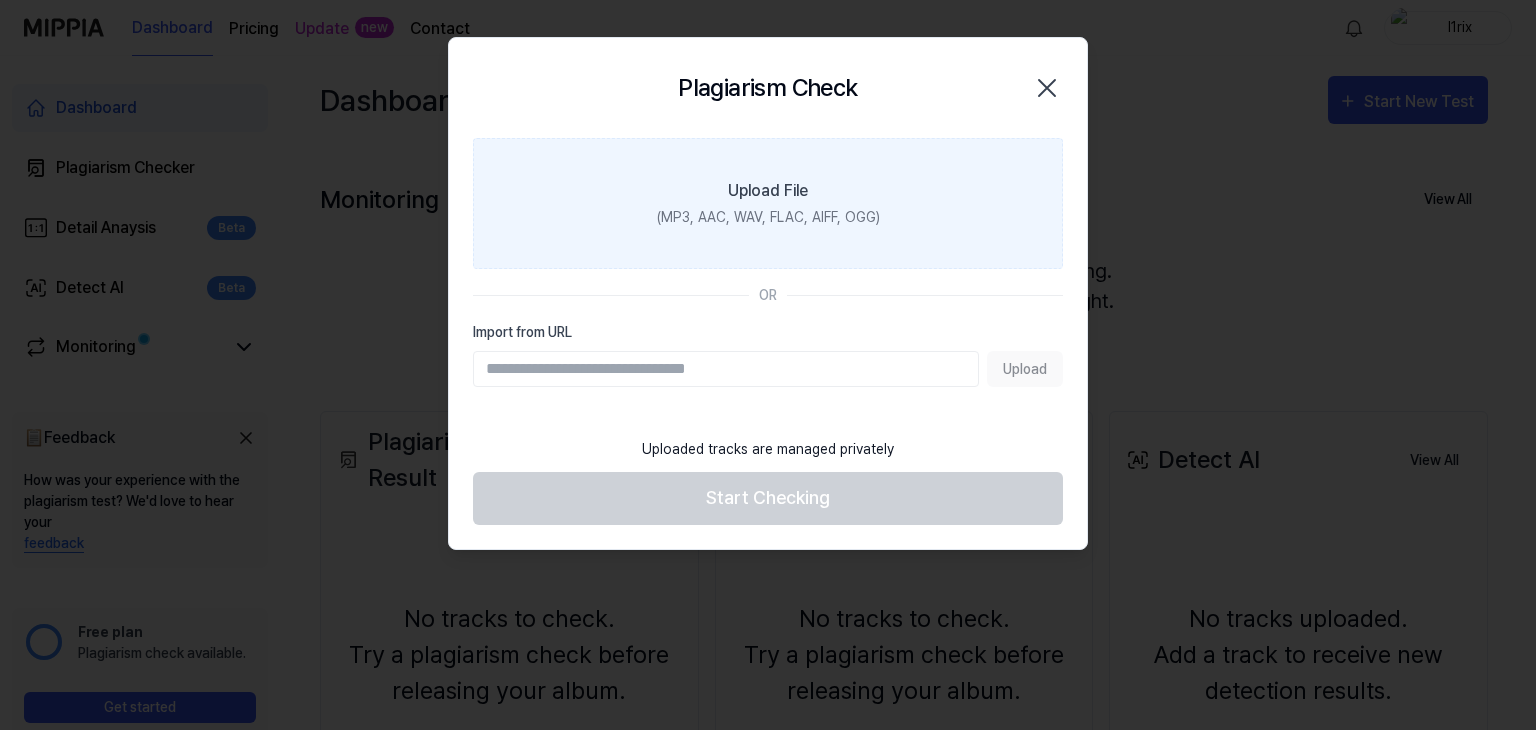 click on "Upload File (MP3, AAC, WAV, FLAC, AIFF, OGG)" at bounding box center [768, 203] 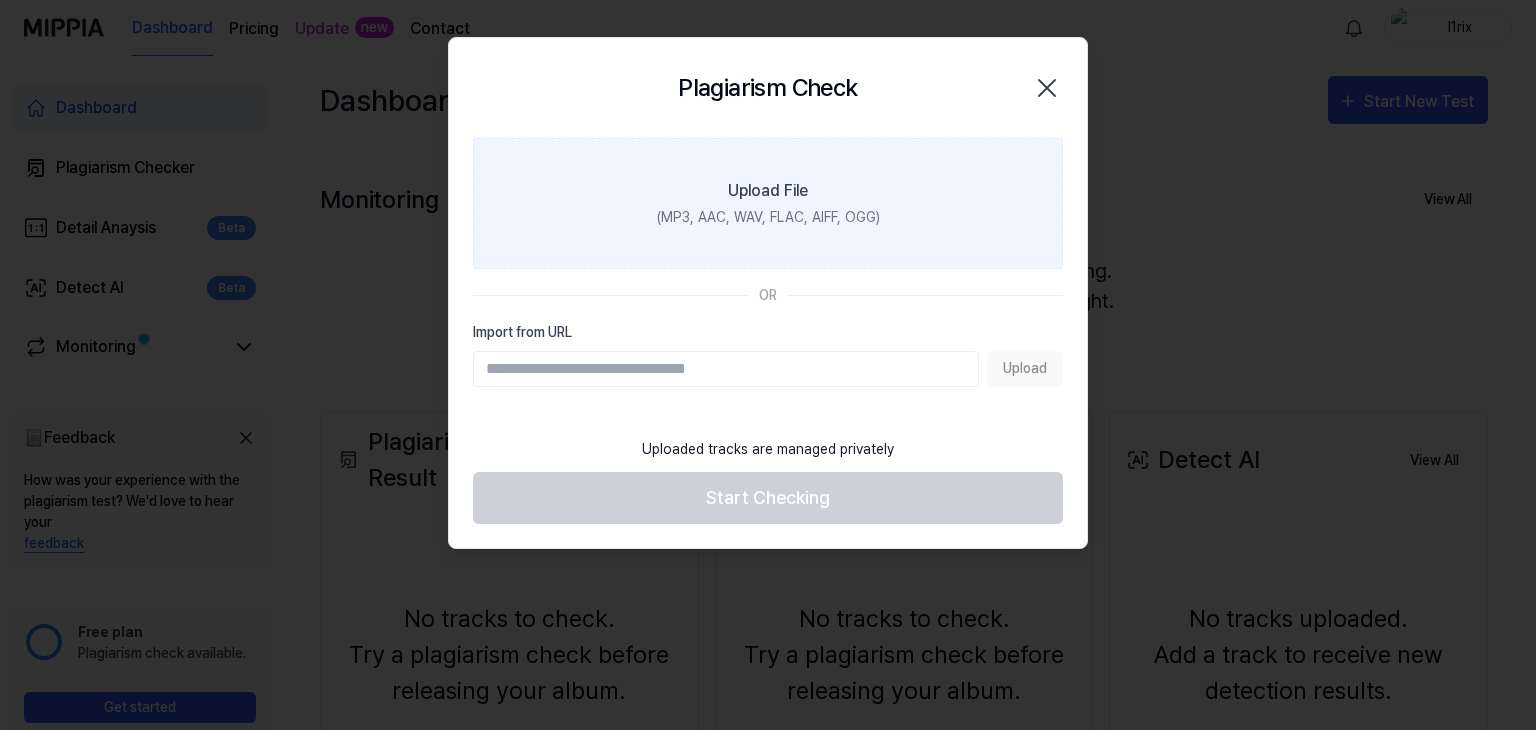 click on "Upload File (MP3, AAC, WAV, FLAC, AIFF, OGG)" at bounding box center [768, 203] 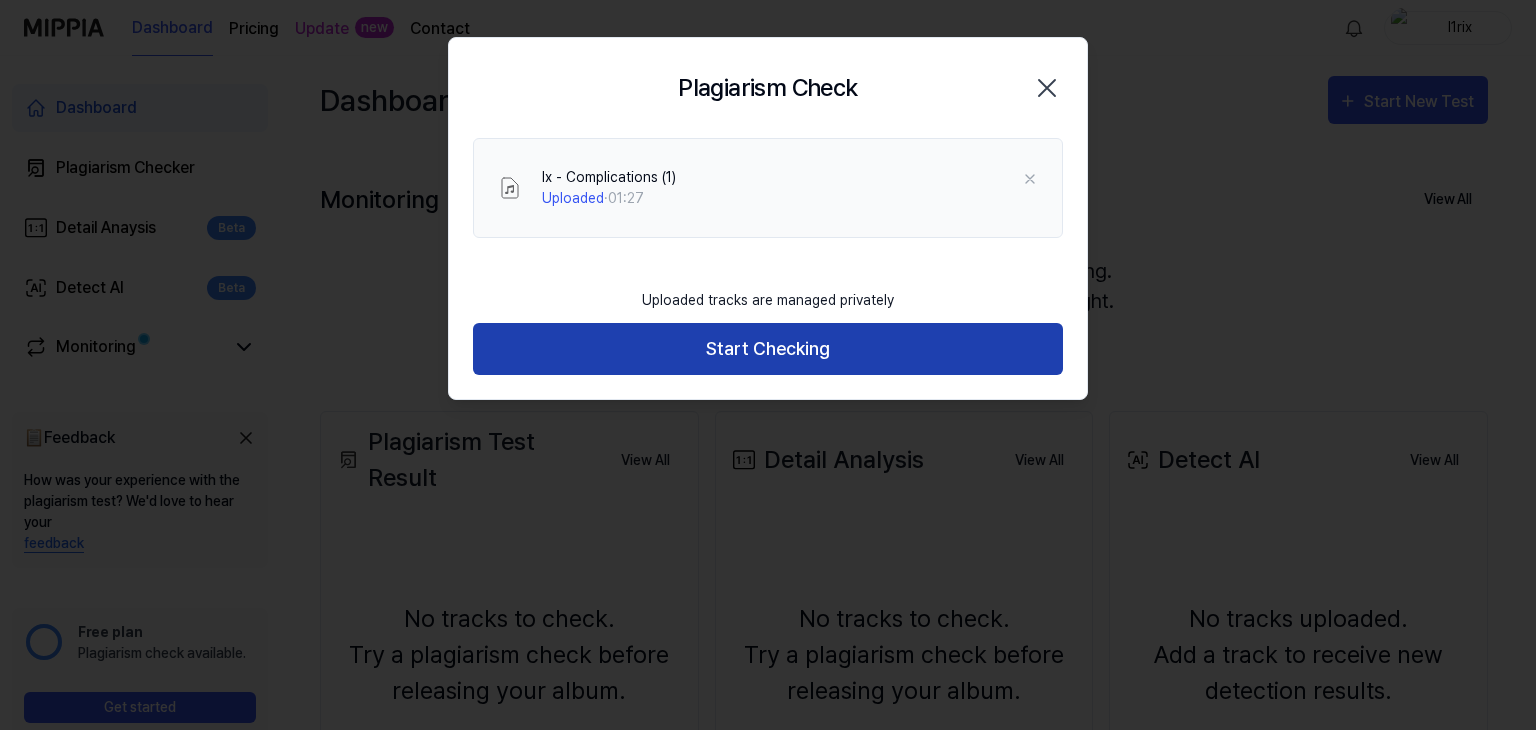 click on "Start Checking" at bounding box center (768, 349) 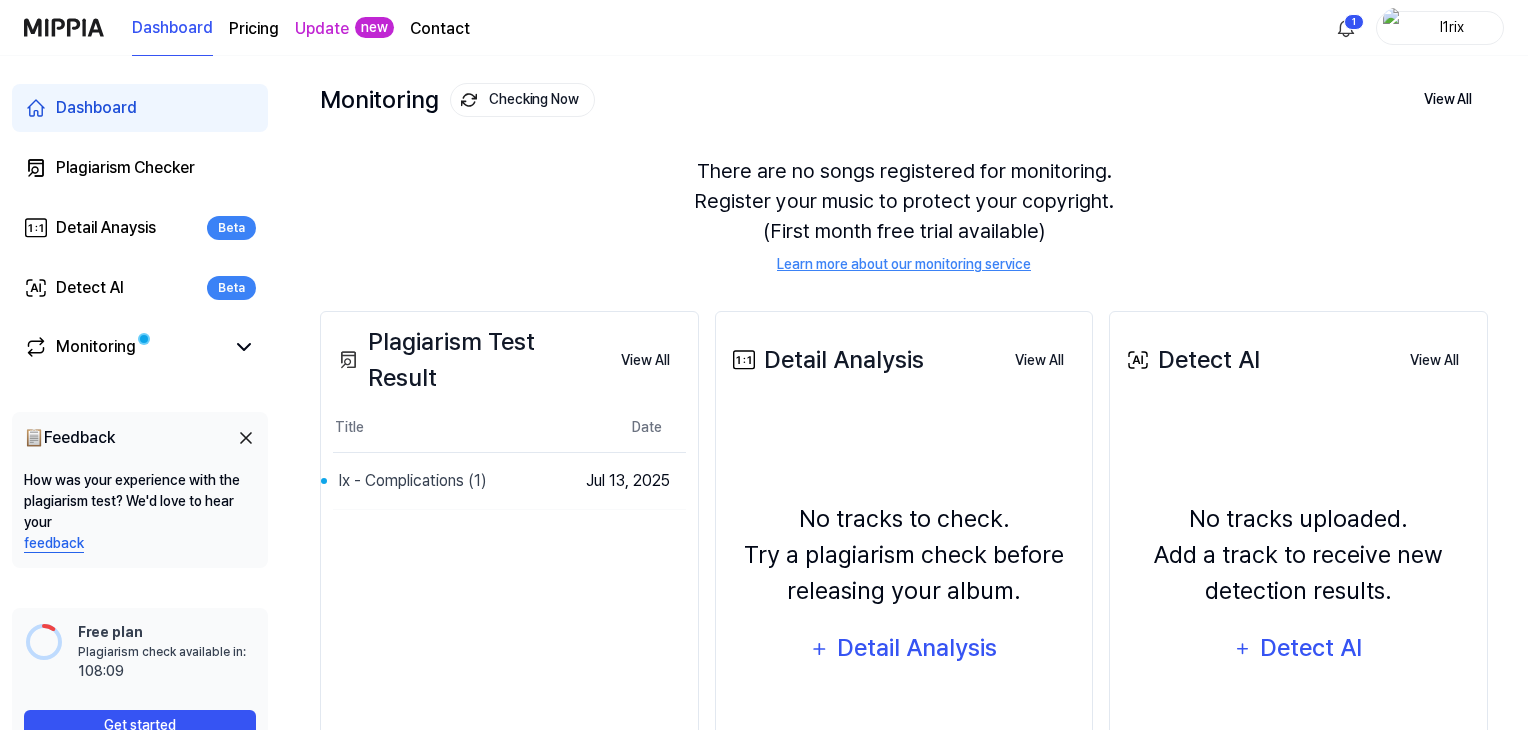 scroll, scrollTop: 99, scrollLeft: 0, axis: vertical 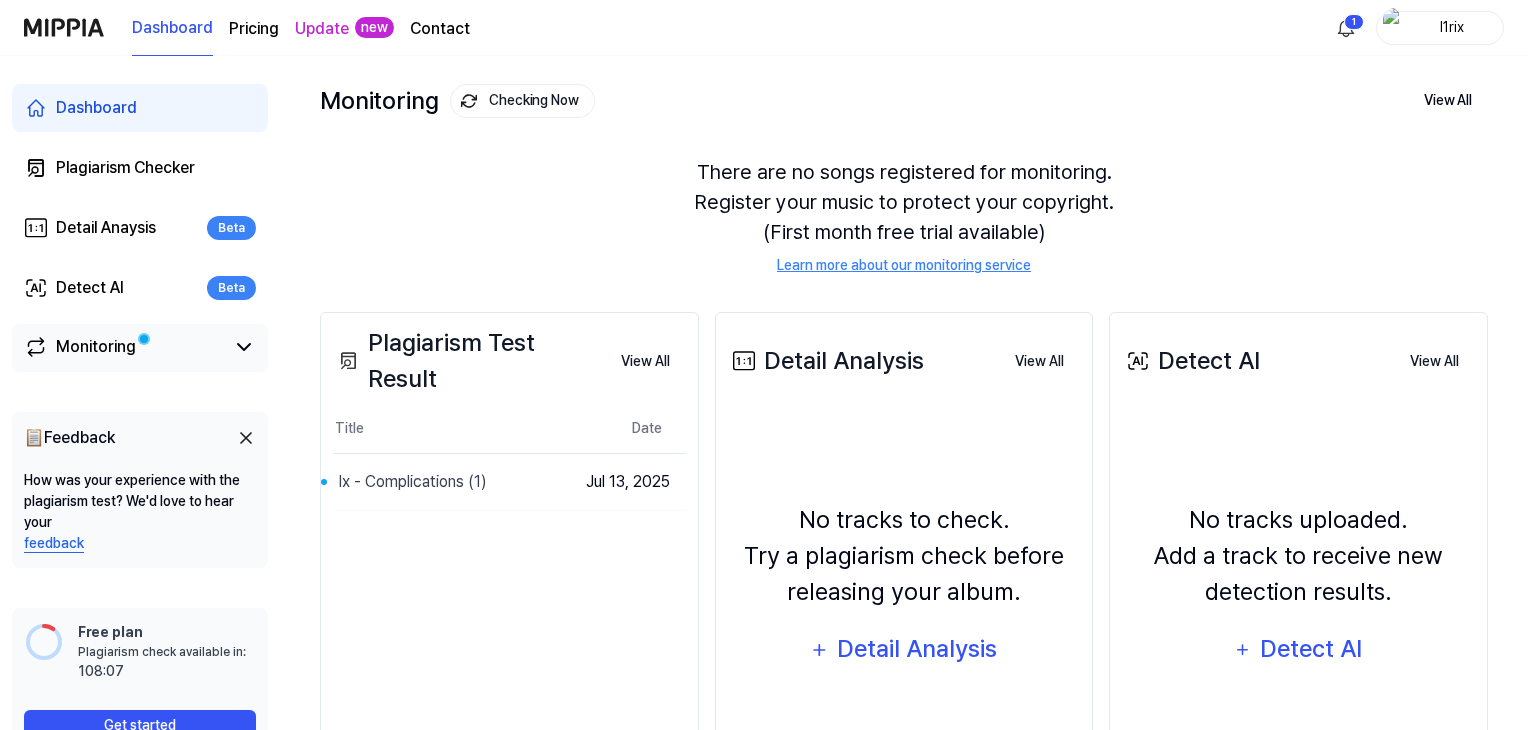 click on "Monitoring" at bounding box center (140, 348) 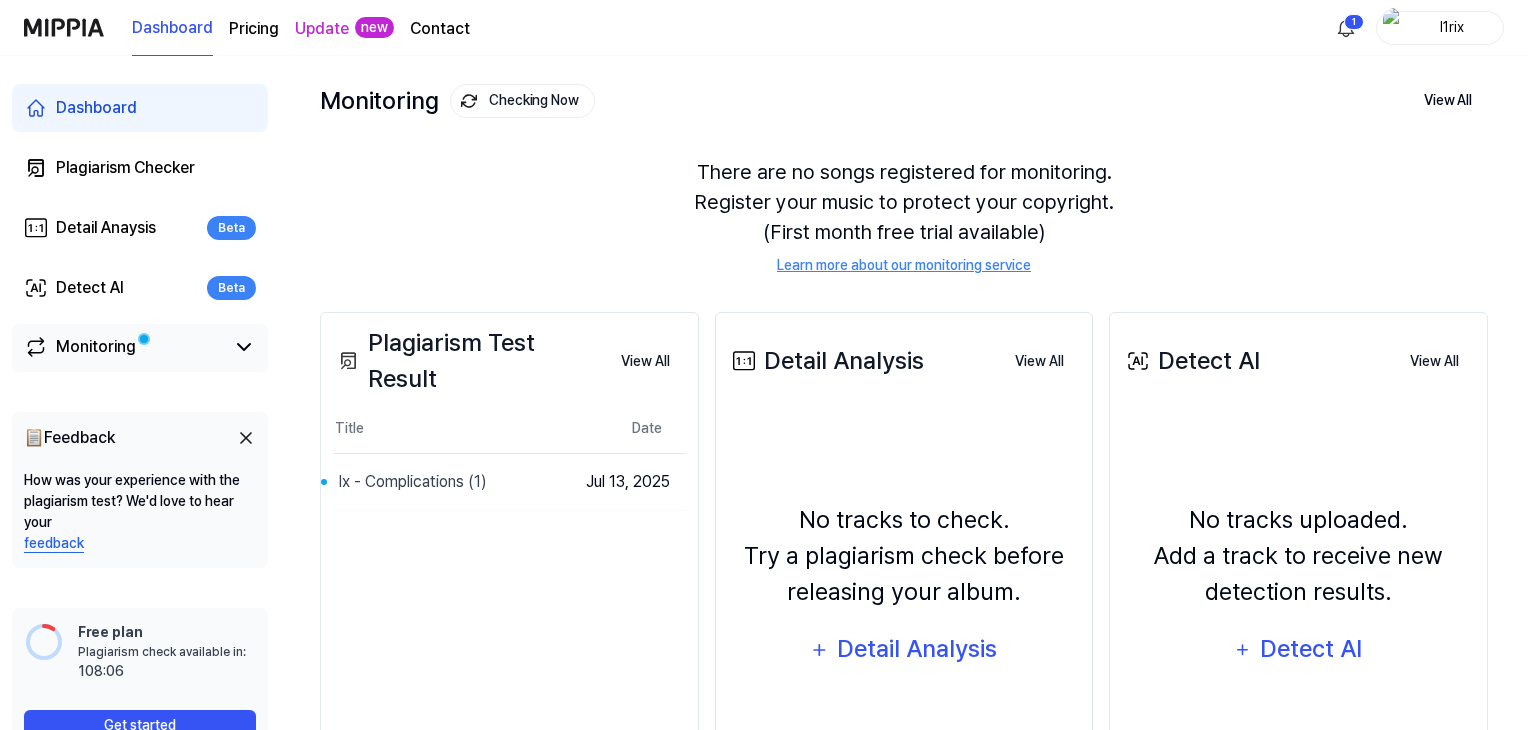 click on "Monitoring" at bounding box center [96, 347] 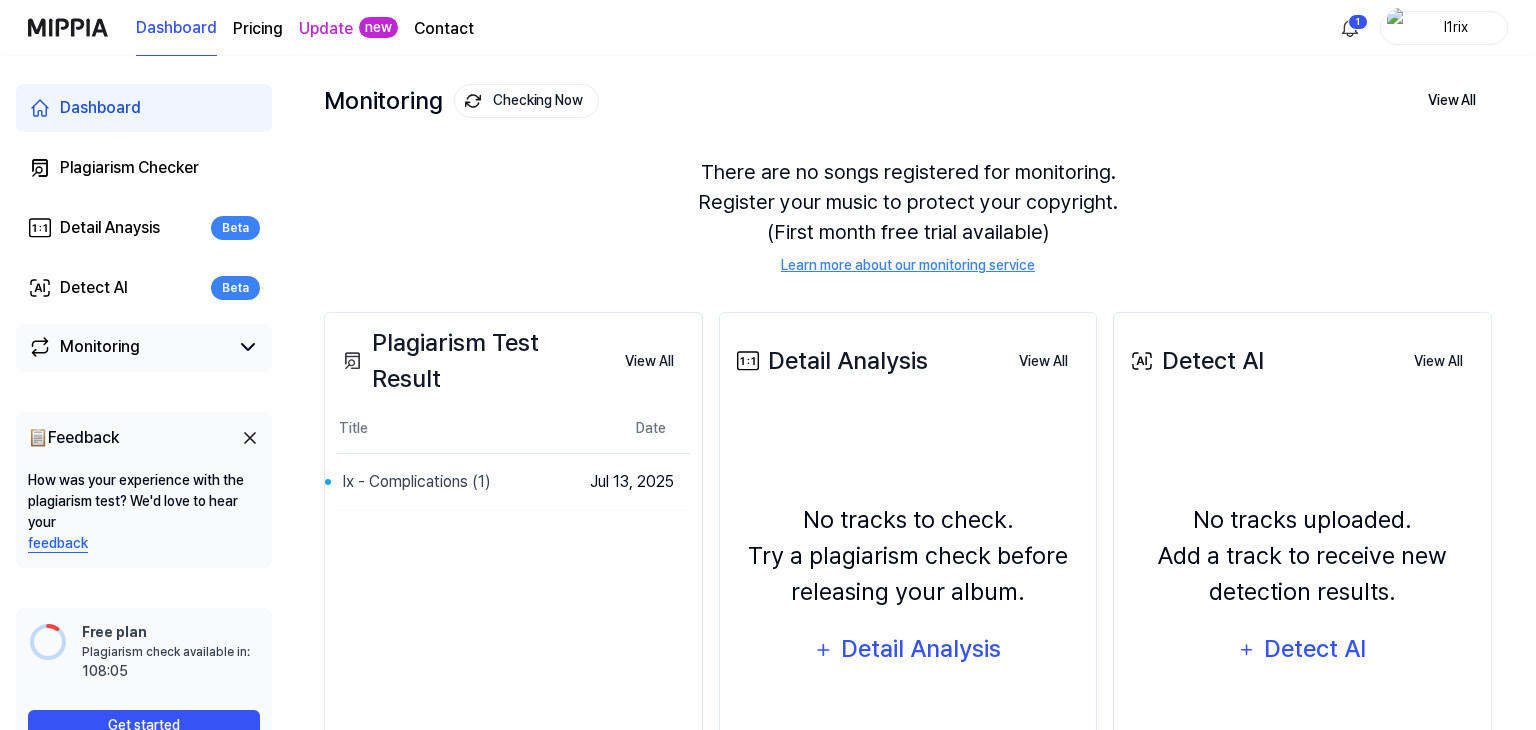 scroll, scrollTop: 0, scrollLeft: 0, axis: both 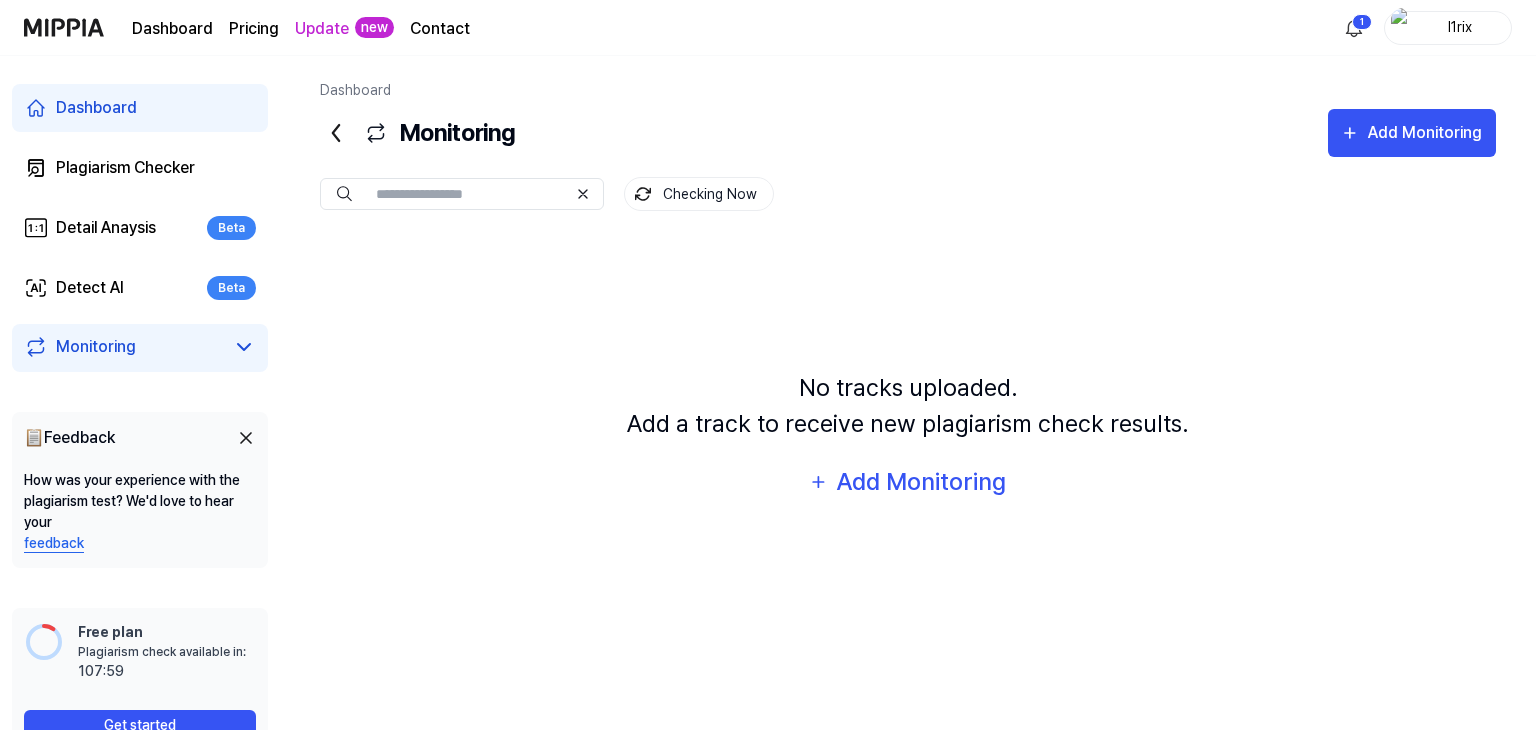 click on "Dashboard Plagiarism Checker Detail Anaysis Beta Detect AI Beta Monitoring" at bounding box center (140, 228) 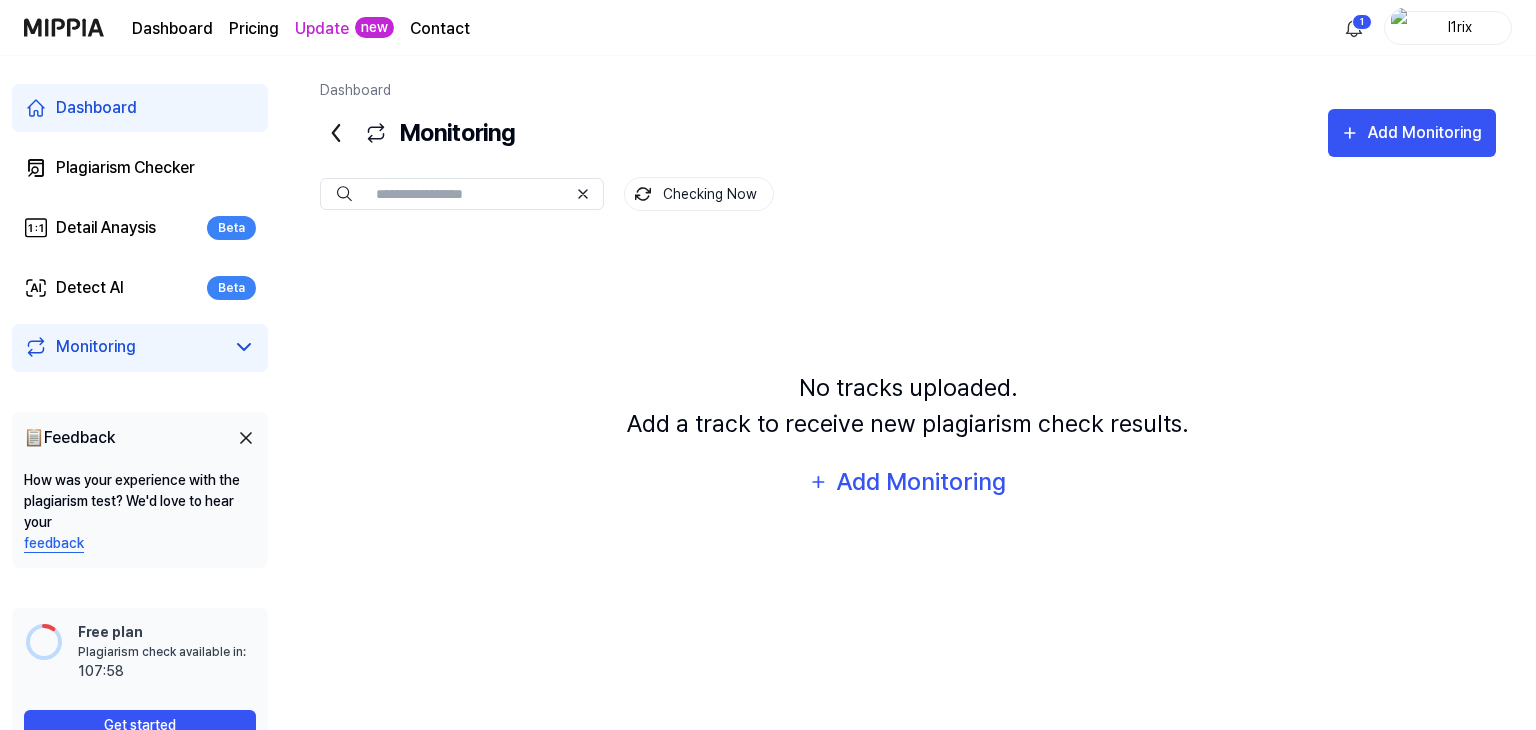 click on "Update" at bounding box center (322, 29) 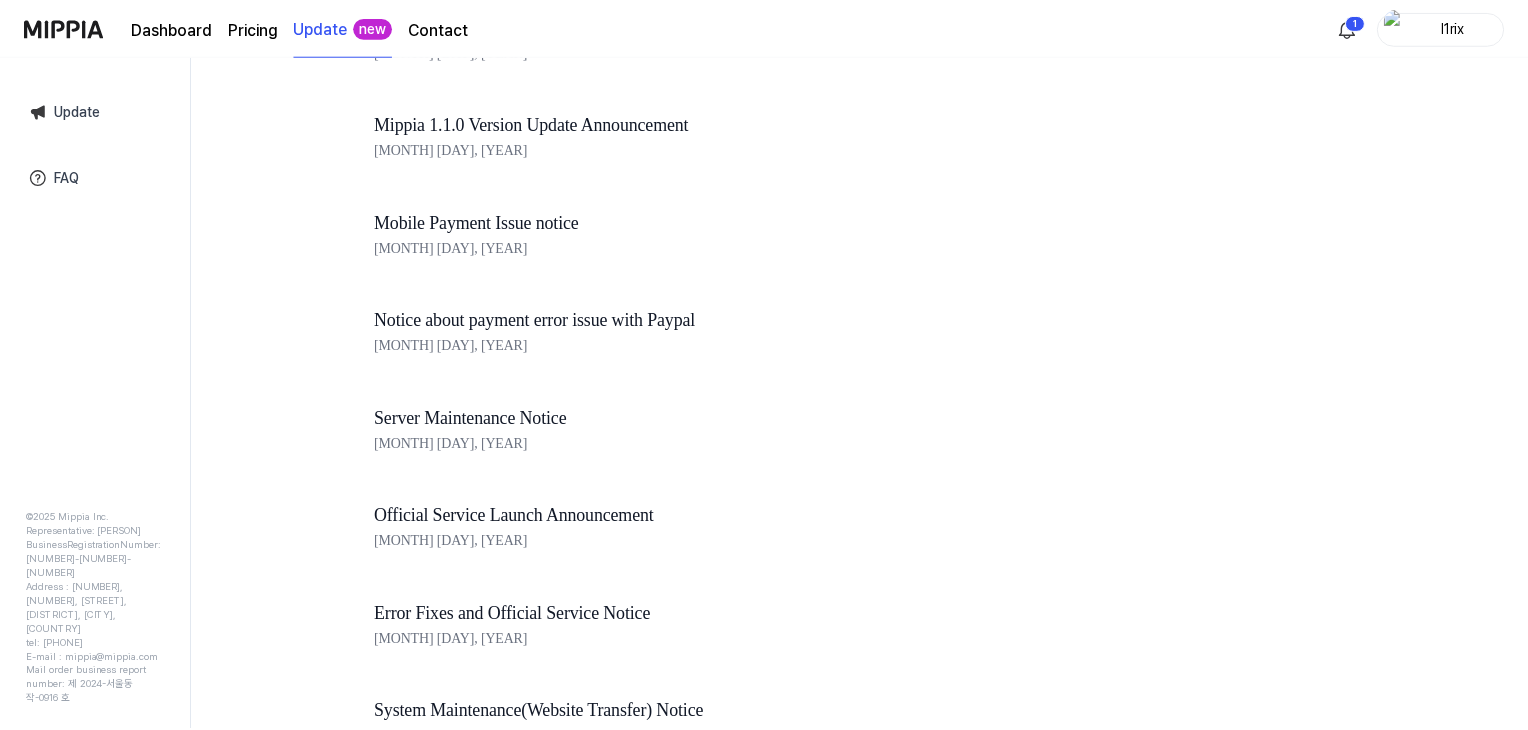 scroll, scrollTop: 0, scrollLeft: 0, axis: both 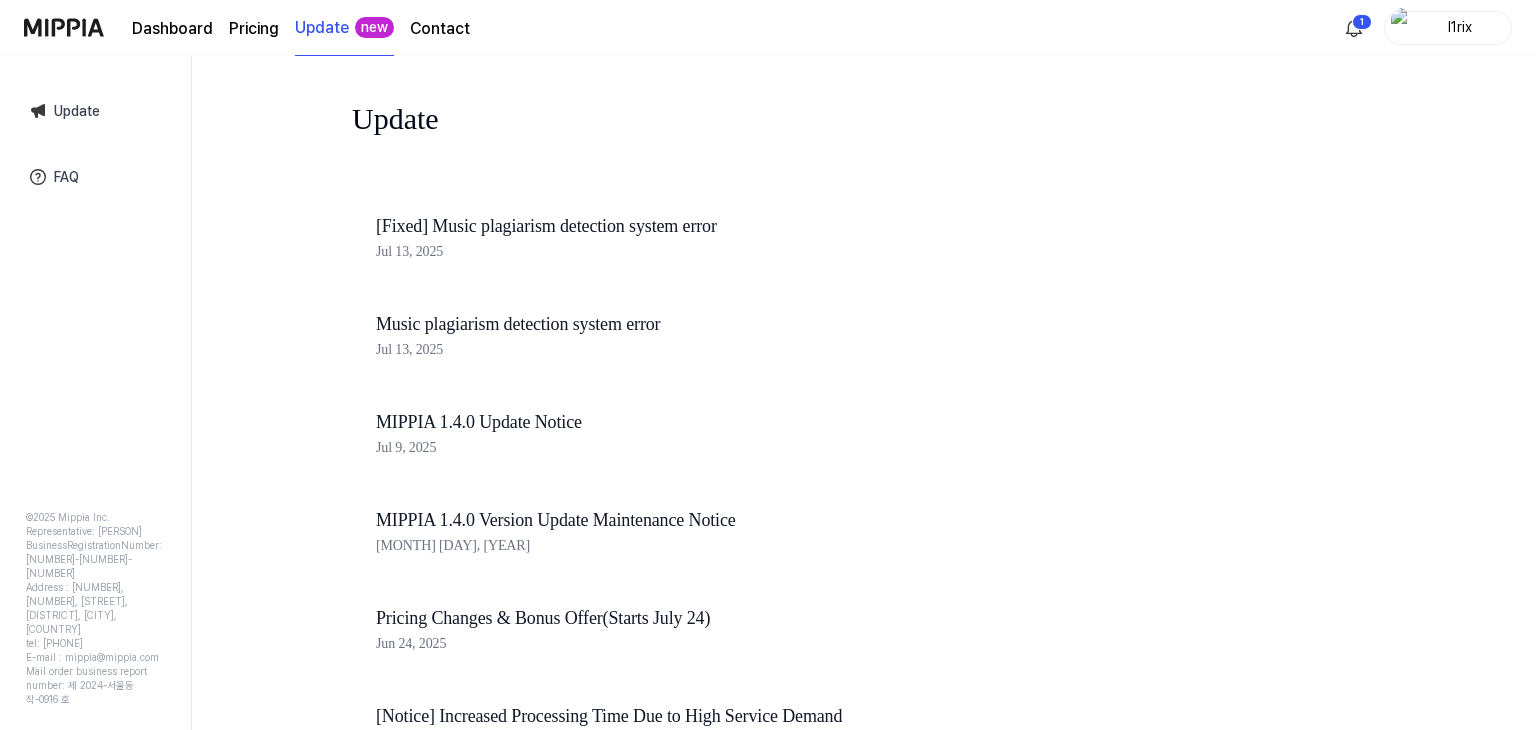 click on "Dashboard" at bounding box center (172, 29) 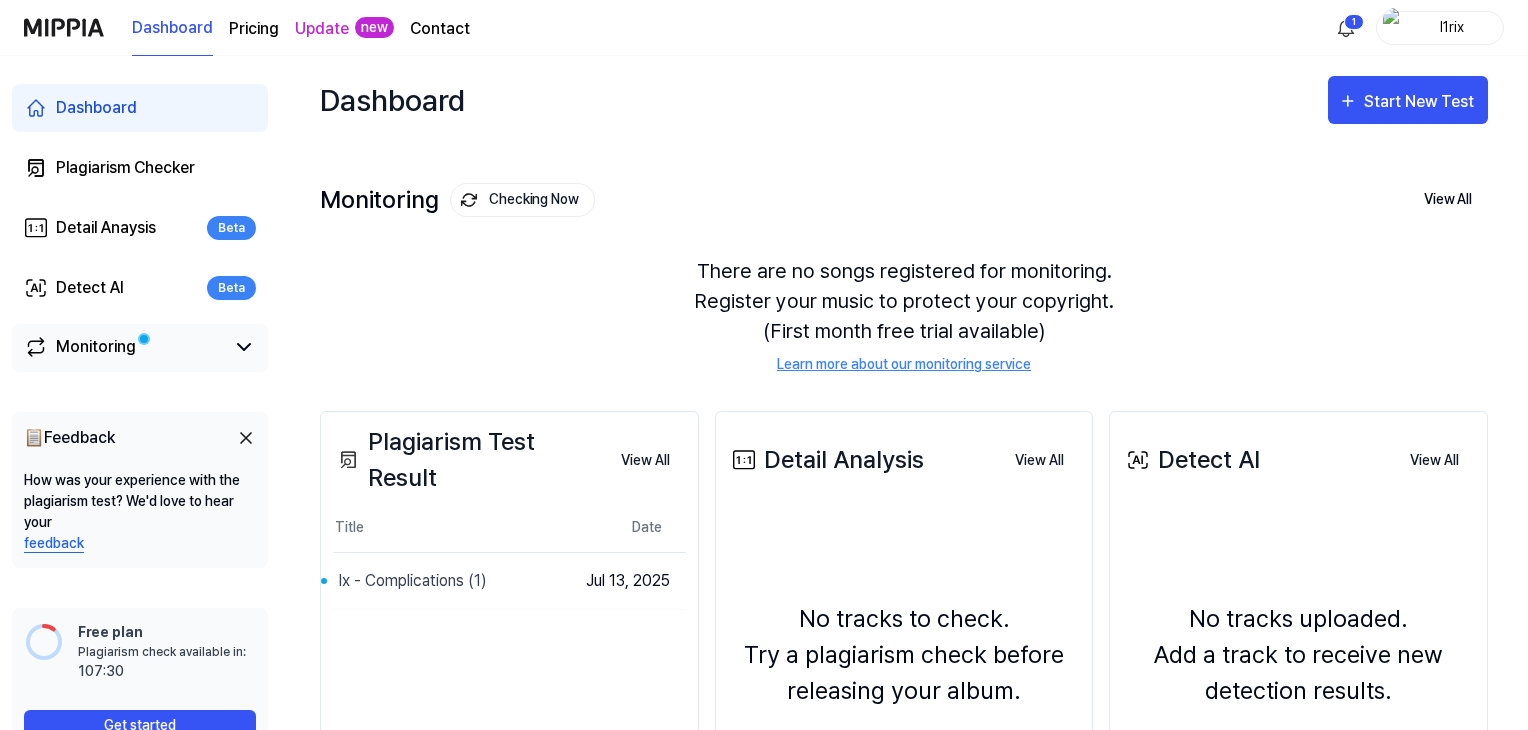 click at bounding box center [143, 338] 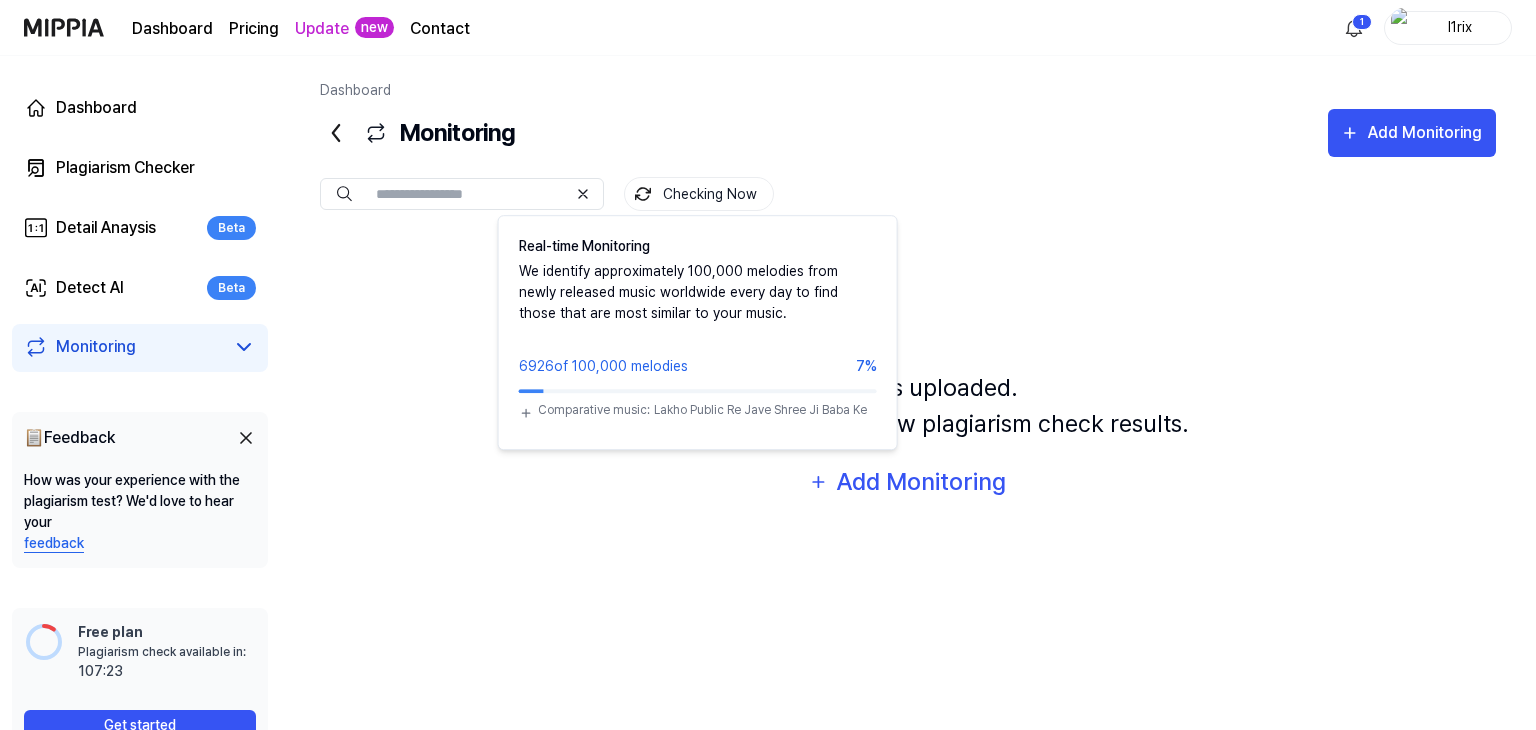 click on "Checking Now" at bounding box center [699, 194] 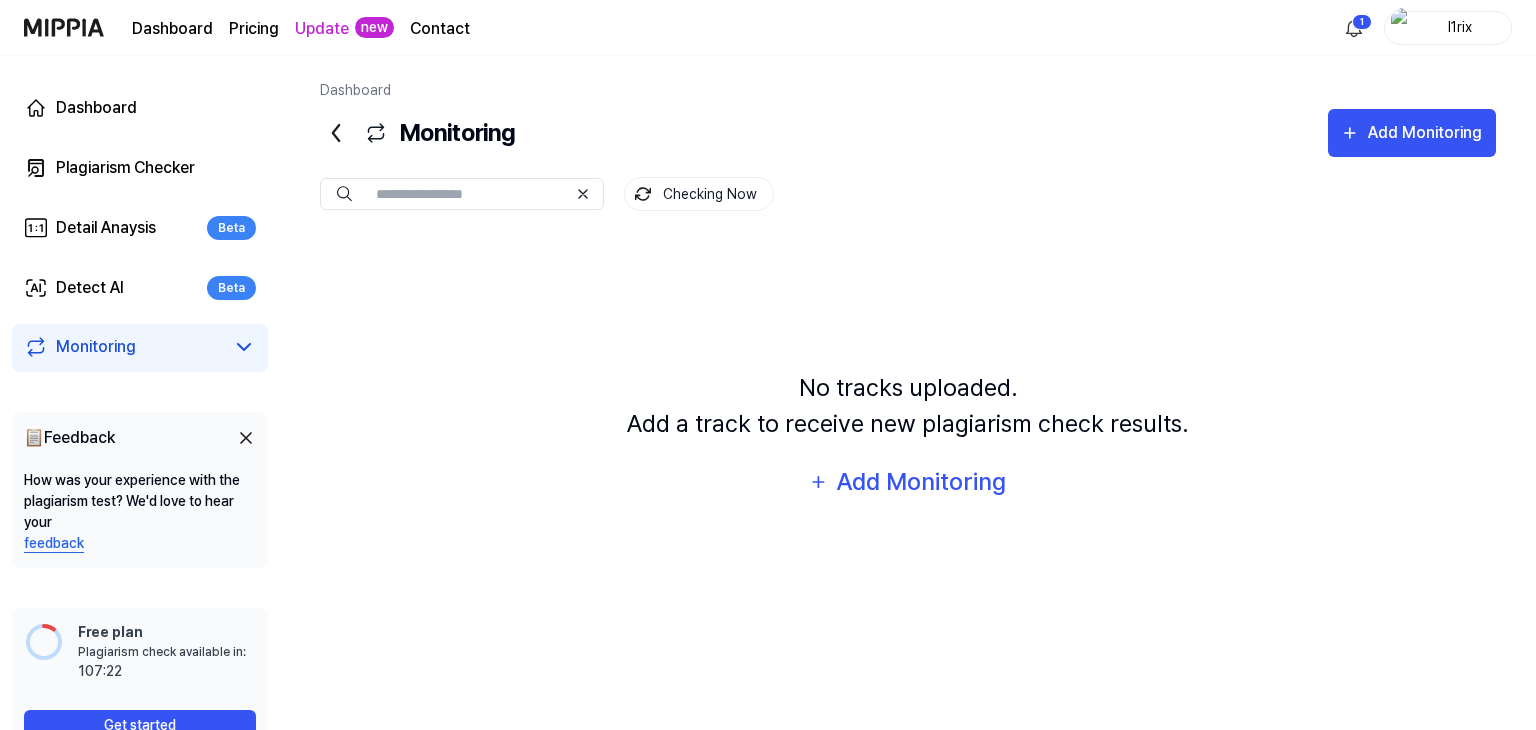 click on "Checking Now" at bounding box center (699, 194) 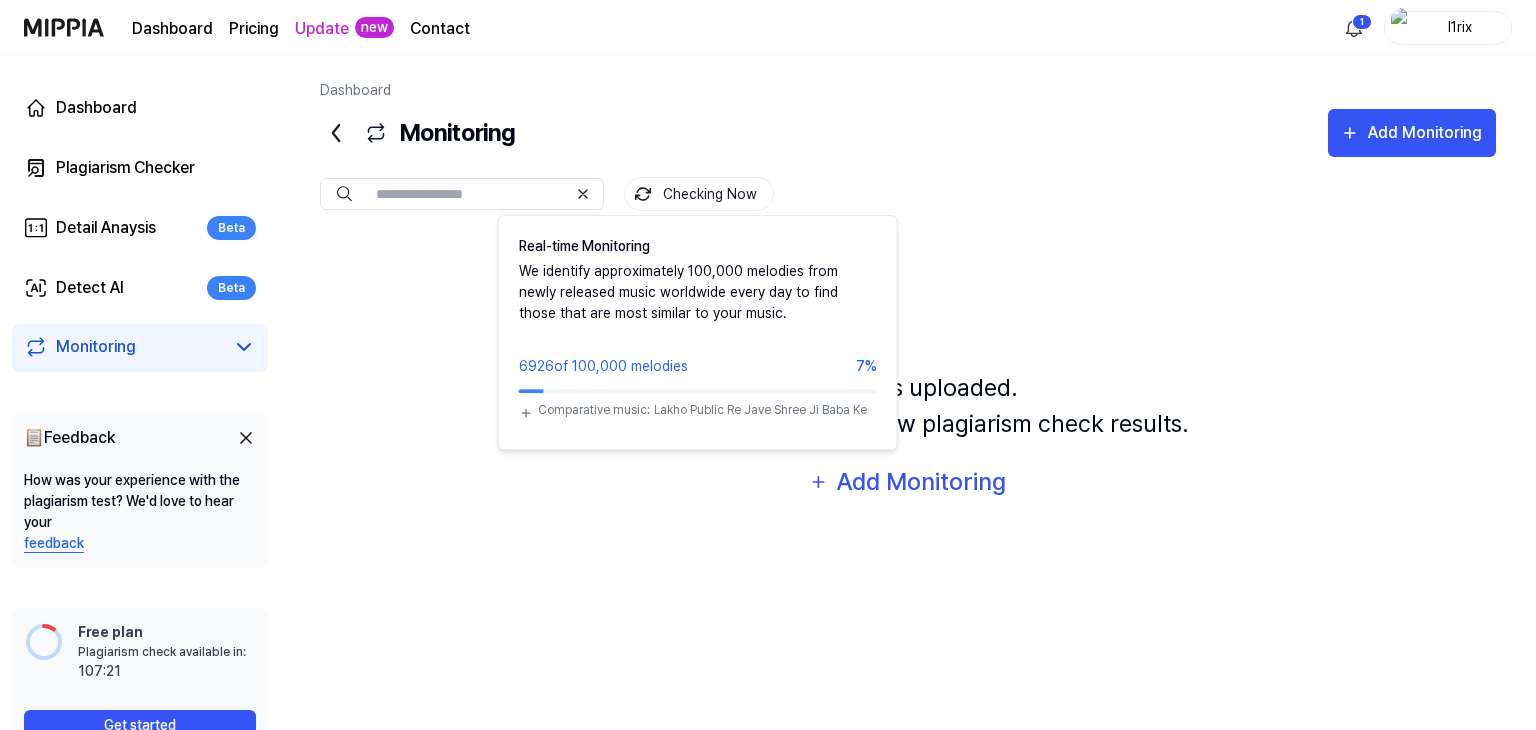 click on "No tracks uploaded.
Add a track to receive new plagiarism check results. Add Monitoring" at bounding box center [908, 438] 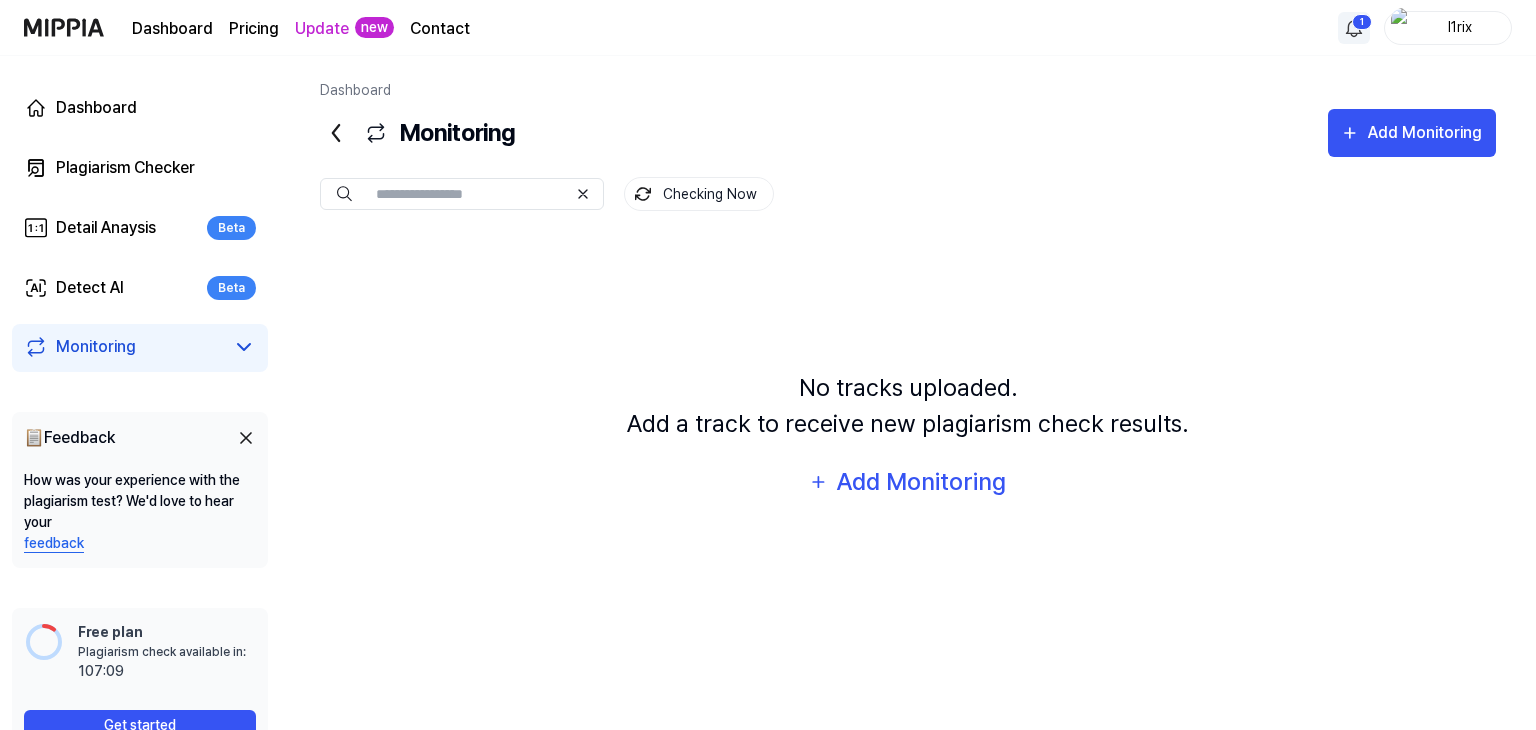 click on "Dashboard Pricing Update new Contact 1 l1rix Dashboard Plagiarism Checker Detail Anaysis Beta Detect AI Beta Monitoring 📋  Feedback How was your experience with the plagiarism test? We'd love to hear your  feedback Free plan Plagiarism check available in:  available in:      107:09 Get started Dashboard Monitoring Add Monitoring Monitoring Checking Now Checking Now No tracks uploaded.
Add a track to receive new plagiarism check results. Add Monitoring" at bounding box center (768, 365) 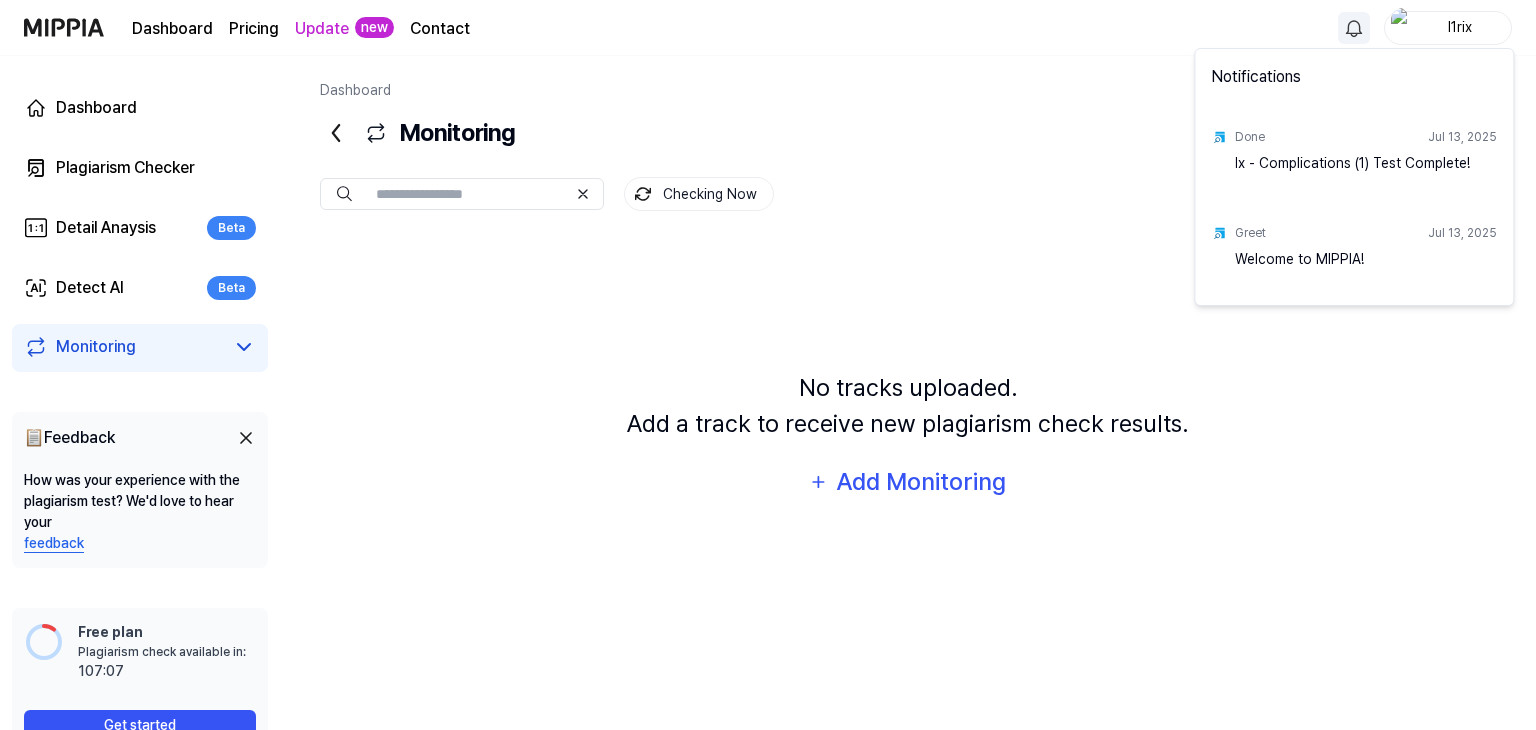 click on "Done [MONTH] [DAY], [YEAR]" at bounding box center [1366, 137] 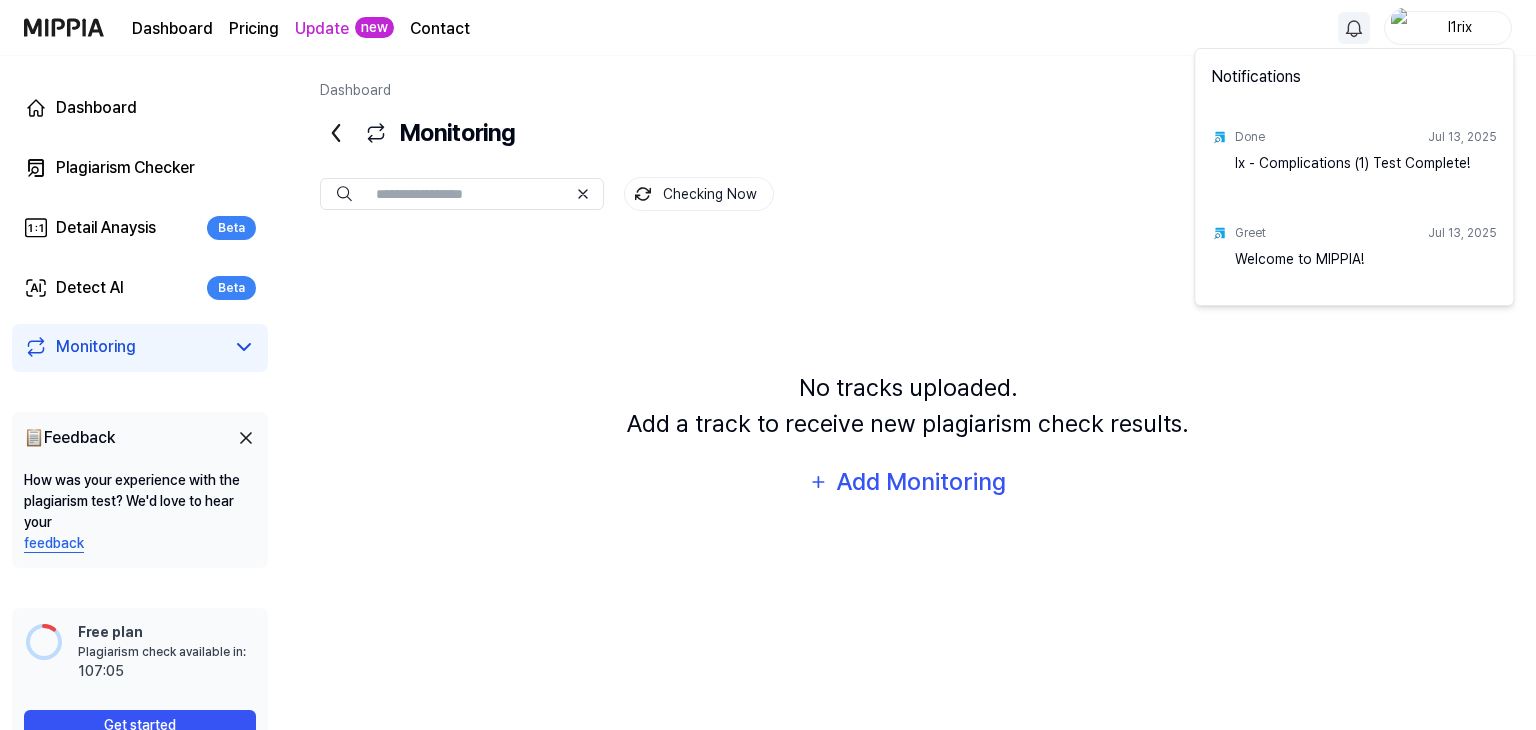 click on "Done" at bounding box center [1250, 137] 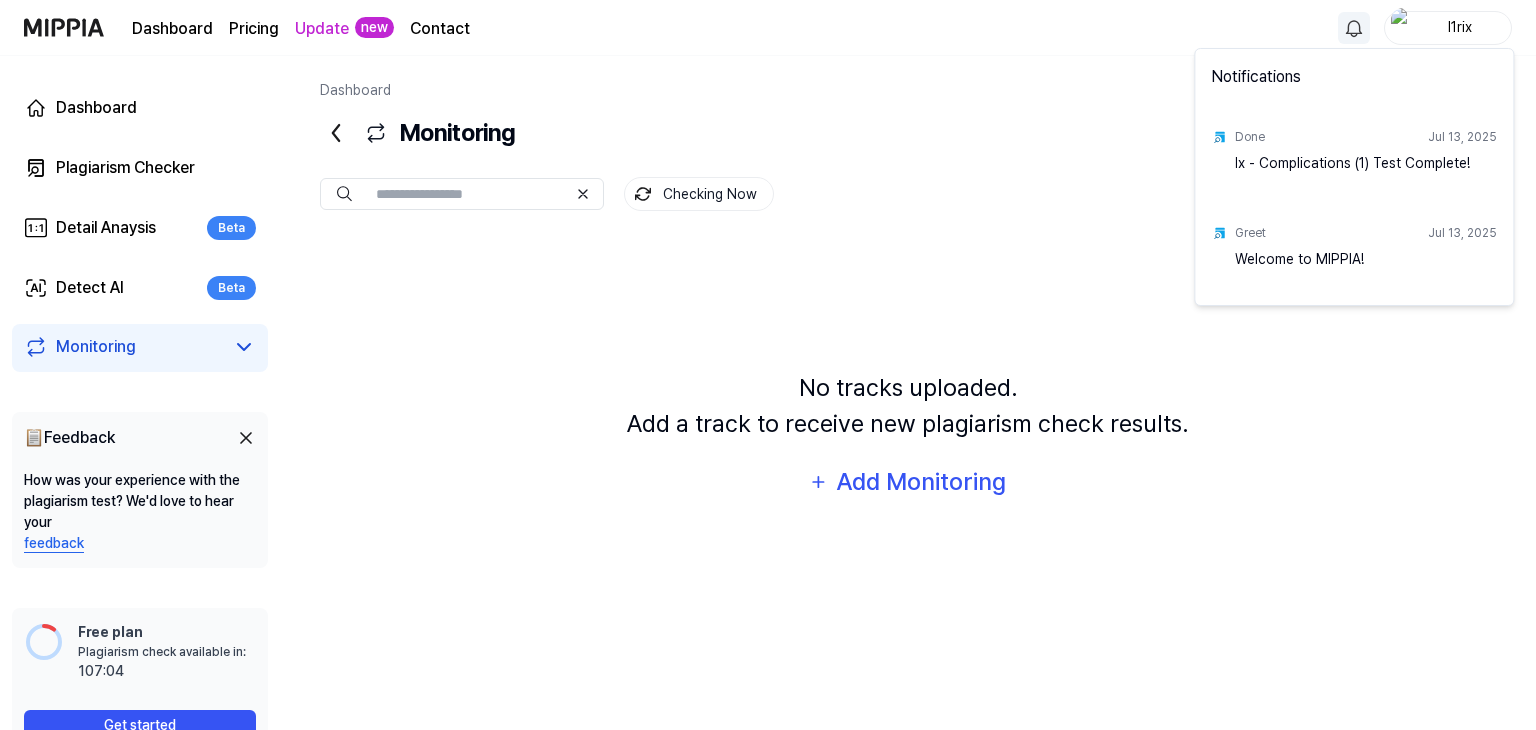 click on "lx - Complications (1) Test Complete!" at bounding box center (1366, 173) 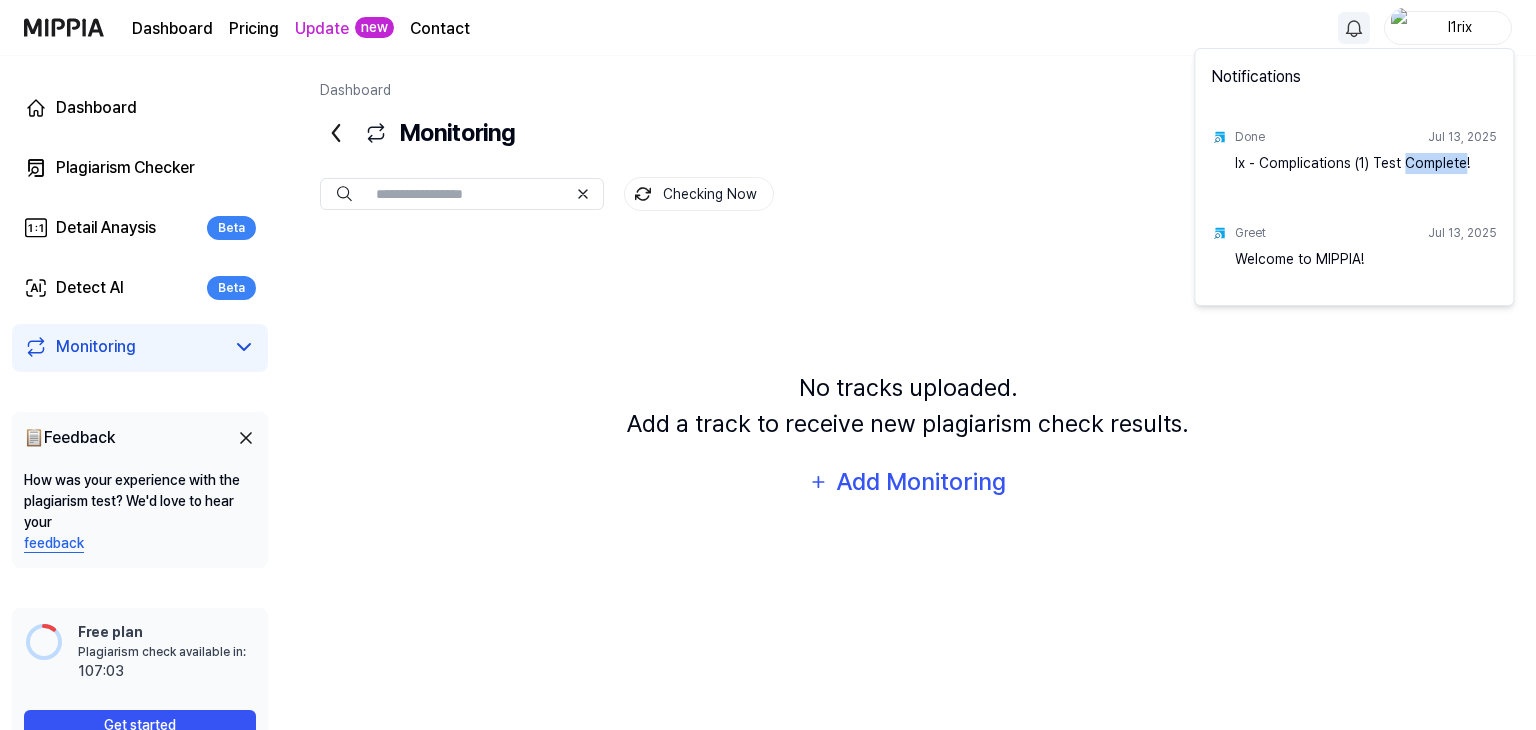 click on "Done [MONTH] [DAY], [YEAR]" at bounding box center [1366, 137] 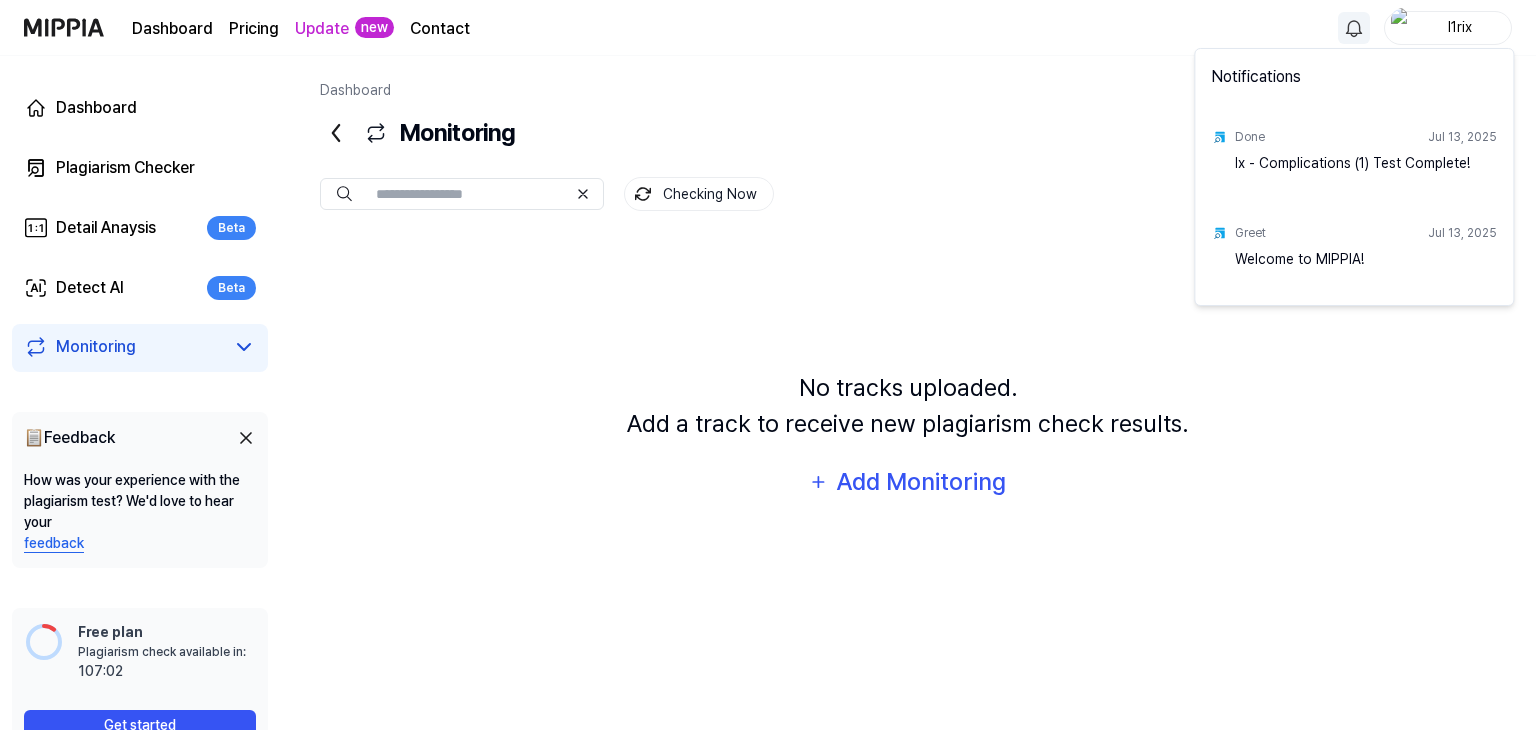 click on "Jul 13, 2025" at bounding box center [1462, 137] 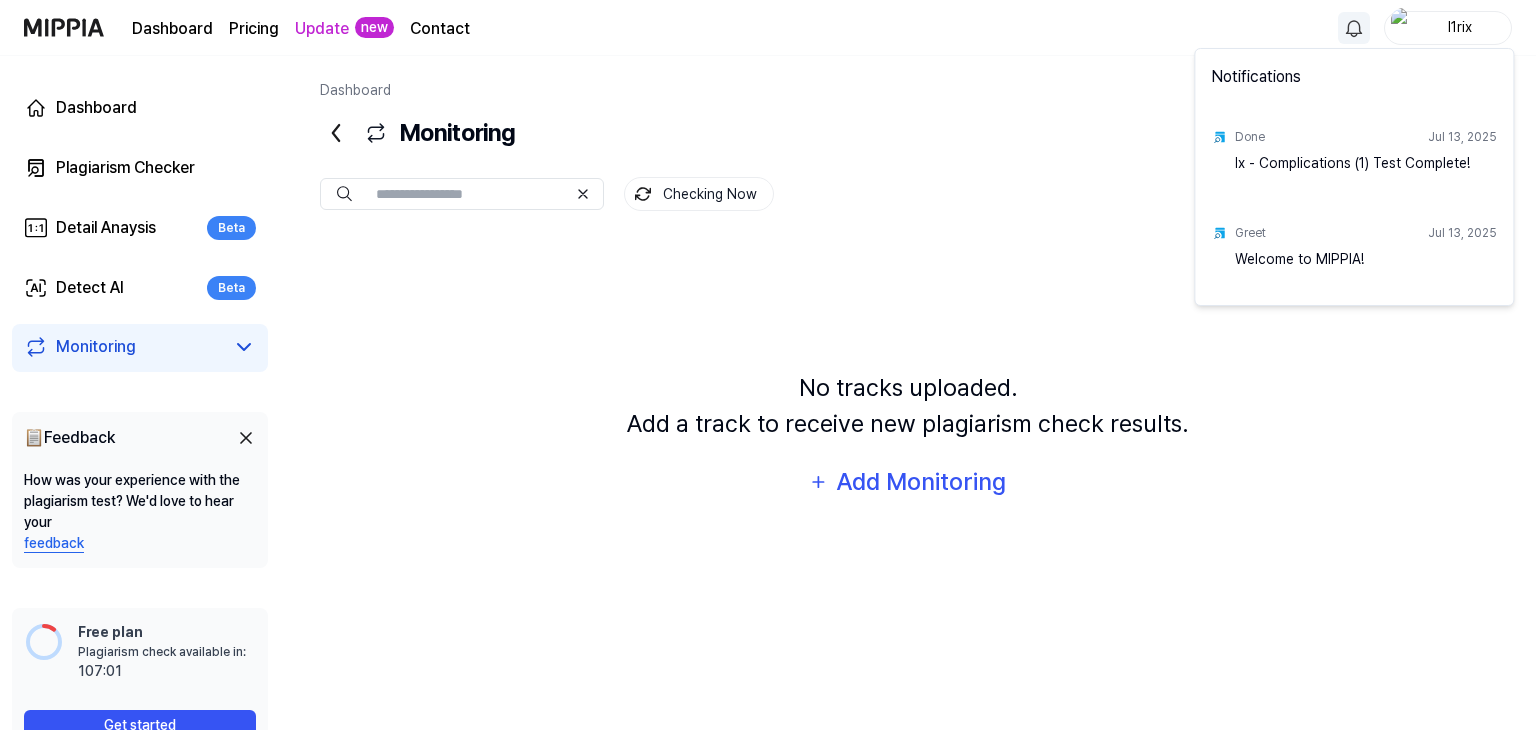 click at bounding box center (1219, 137) 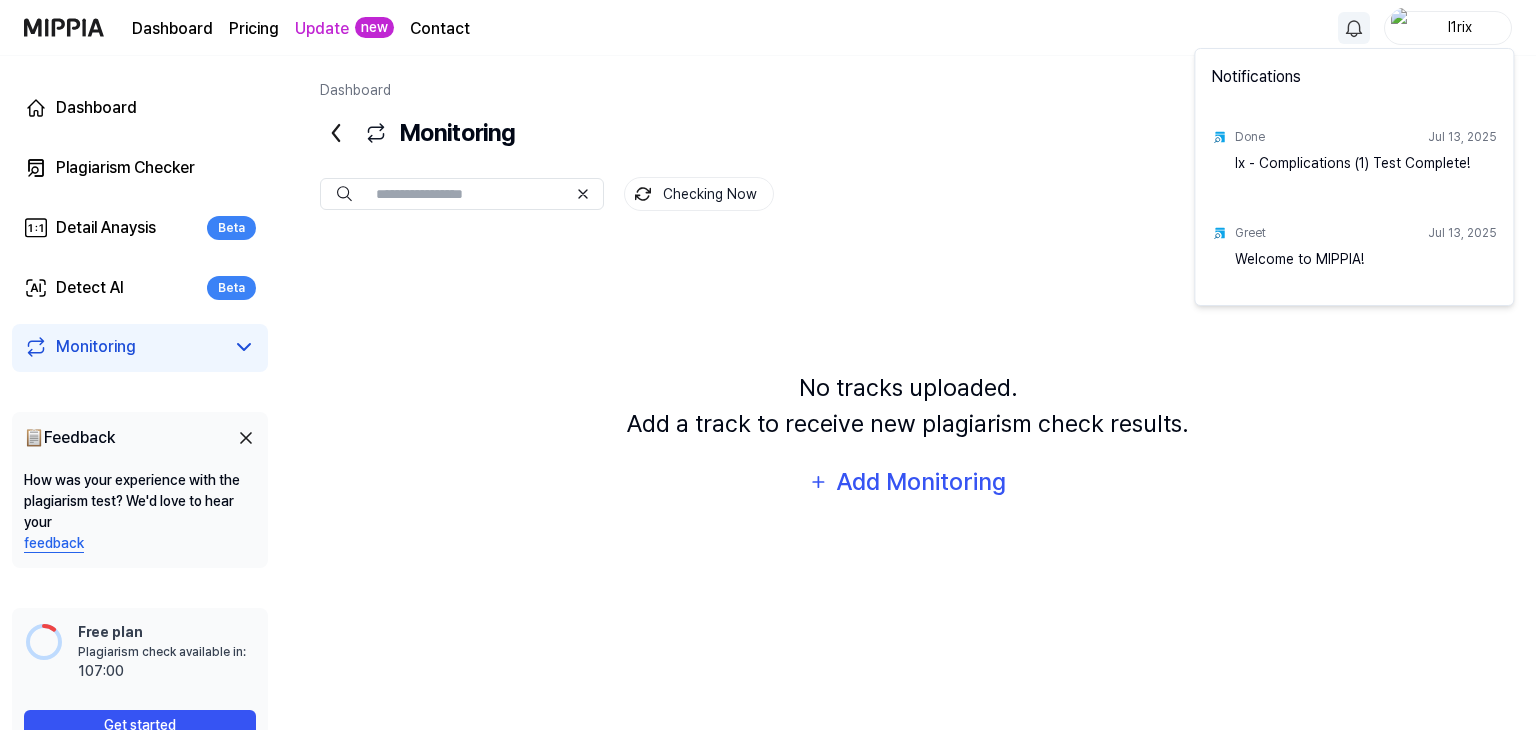 click at bounding box center [1219, 137] 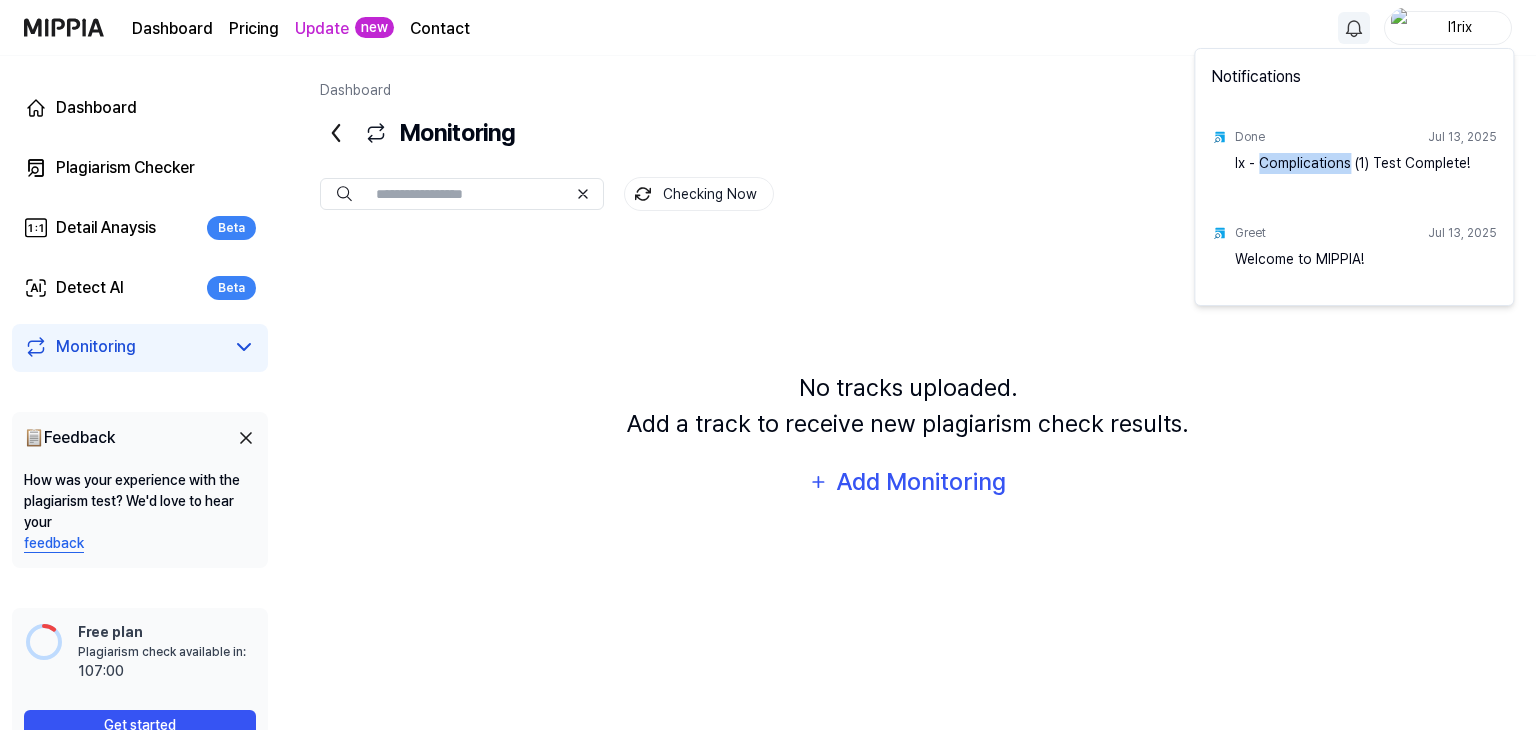 click on "lx - Complications (1) Test Complete!" at bounding box center (1366, 173) 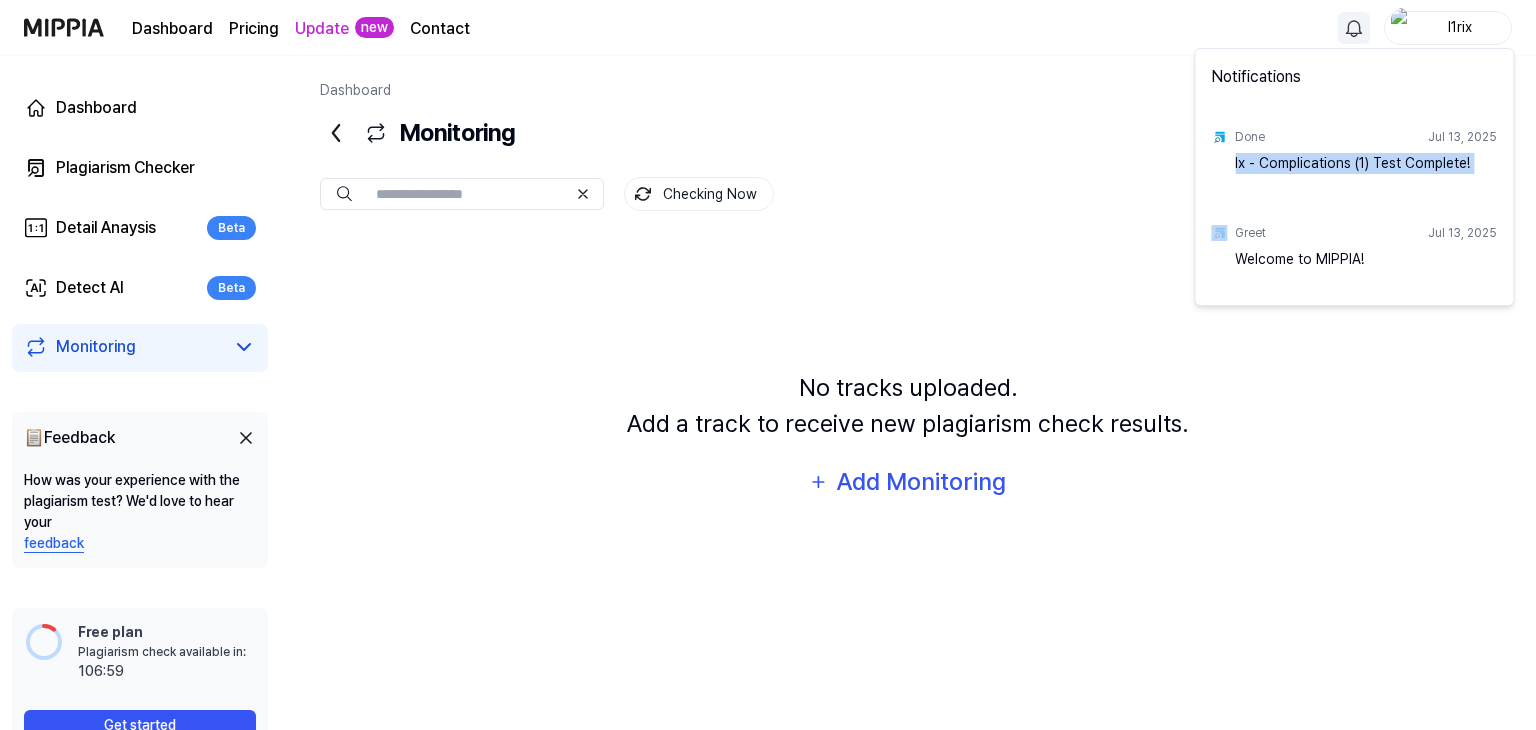click on "lx - Complications (1) Test Complete!" at bounding box center (1366, 173) 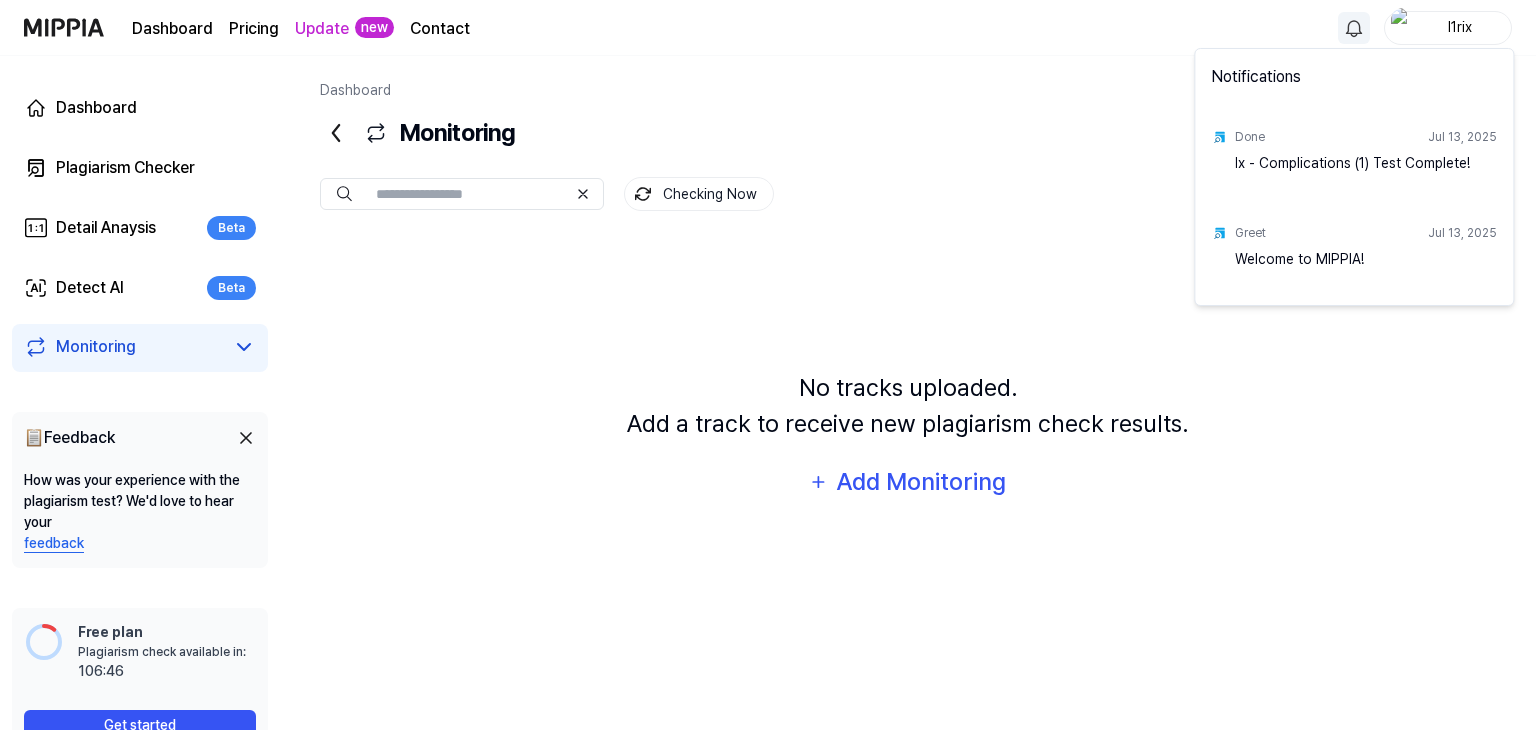 click on "Done [MONTH] [DAY], [YEAR] [PERSON] [PERSON] [PERSON] [MONTH] [DAY], [YEAR]" at bounding box center (768, 365) 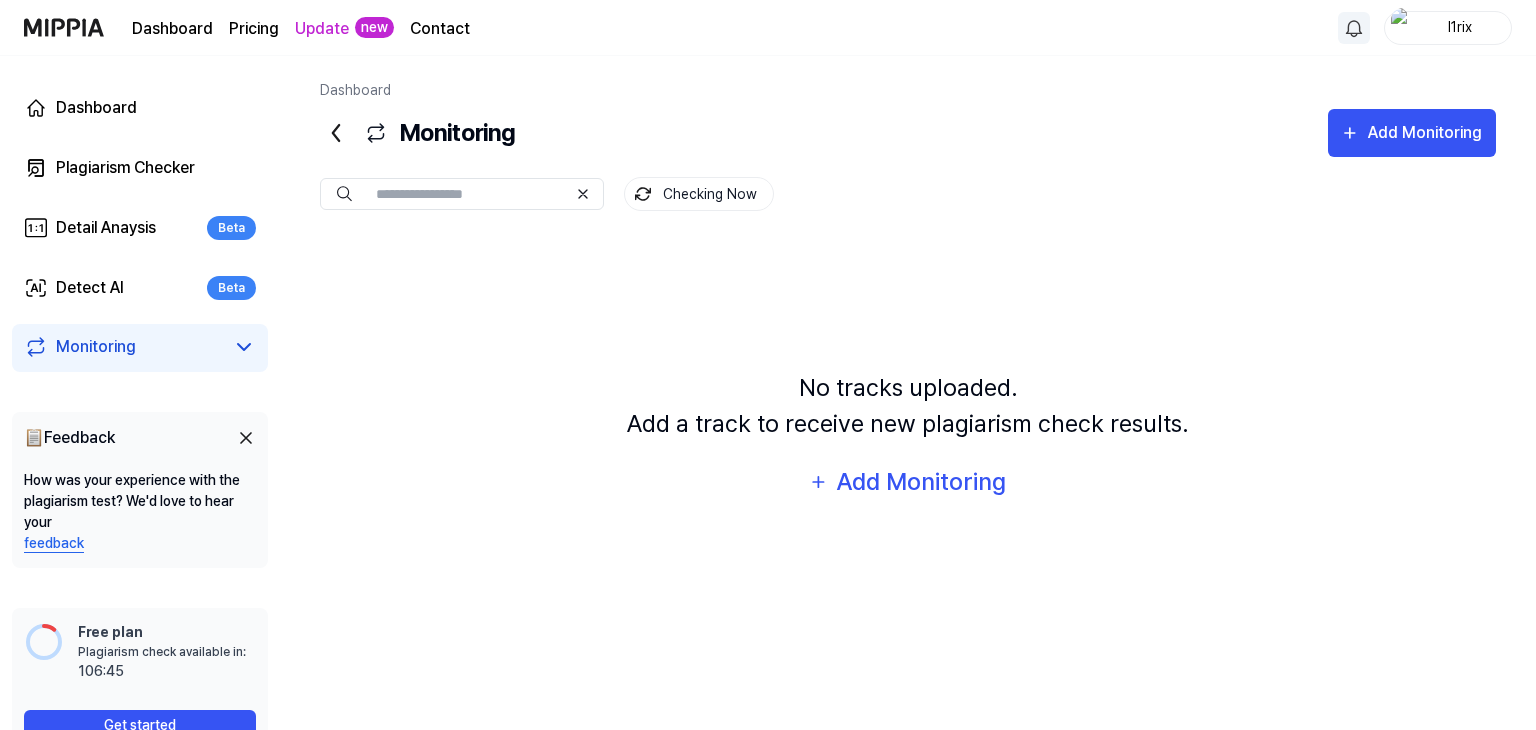 click on "Dashboard" at bounding box center [96, 108] 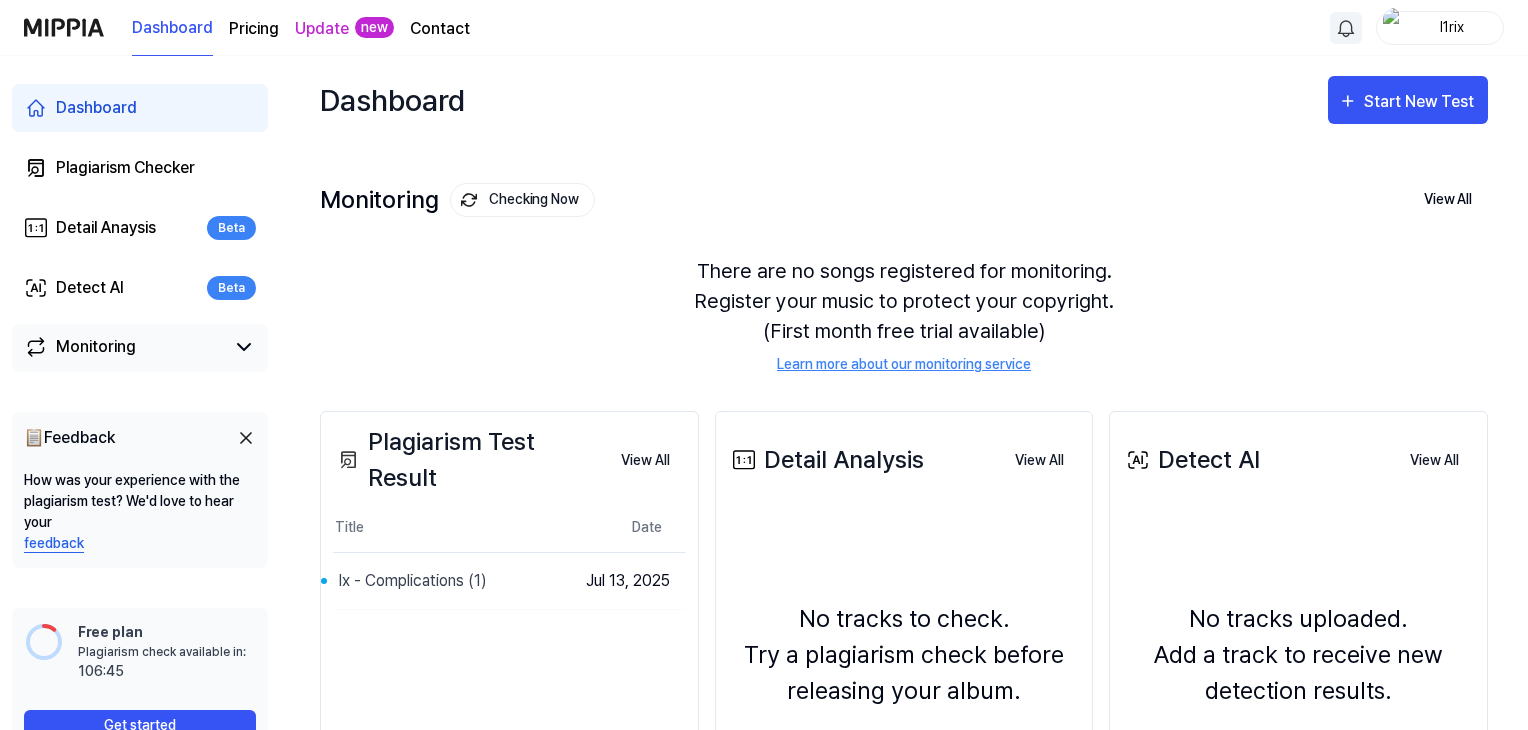 click on "Dashboard" at bounding box center (96, 108) 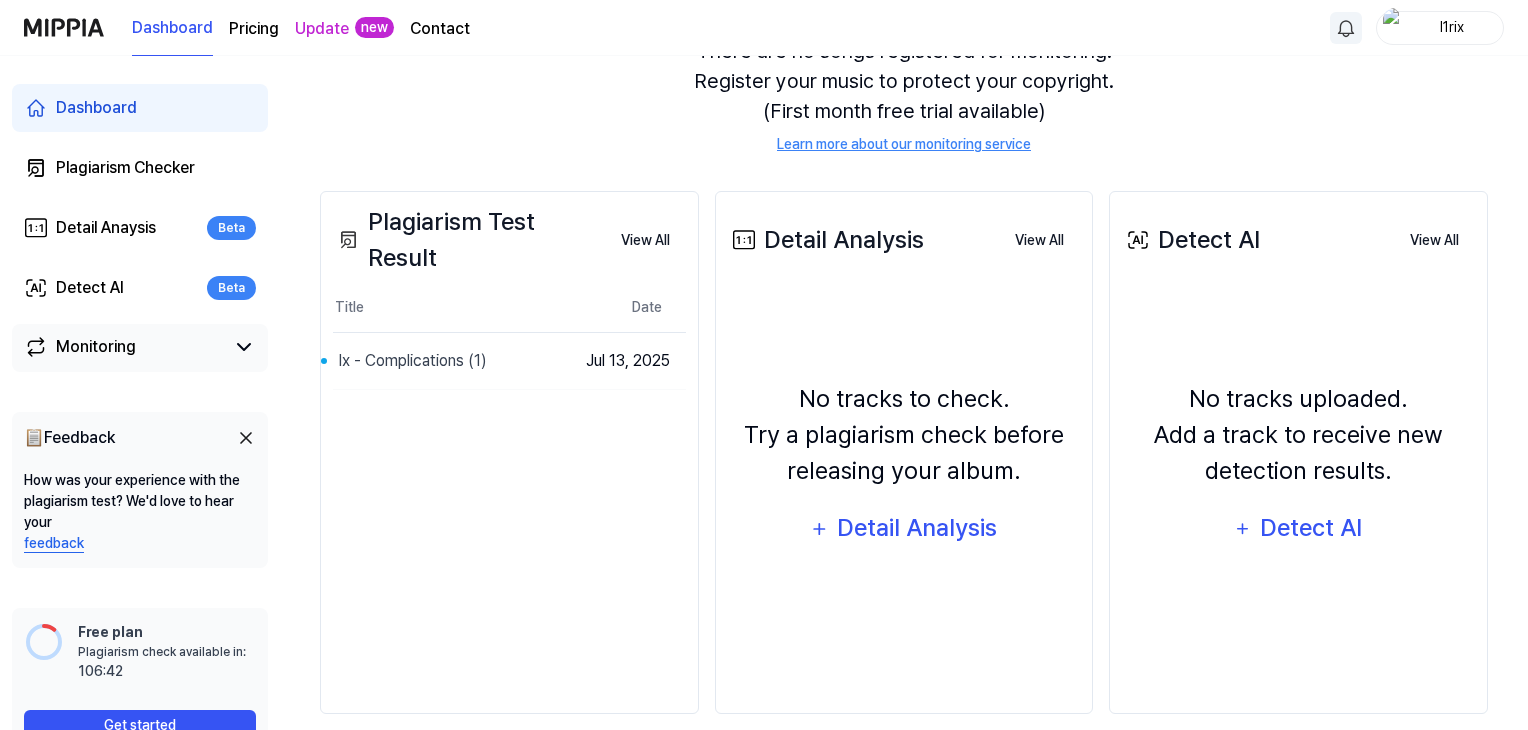 scroll, scrollTop: 225, scrollLeft: 0, axis: vertical 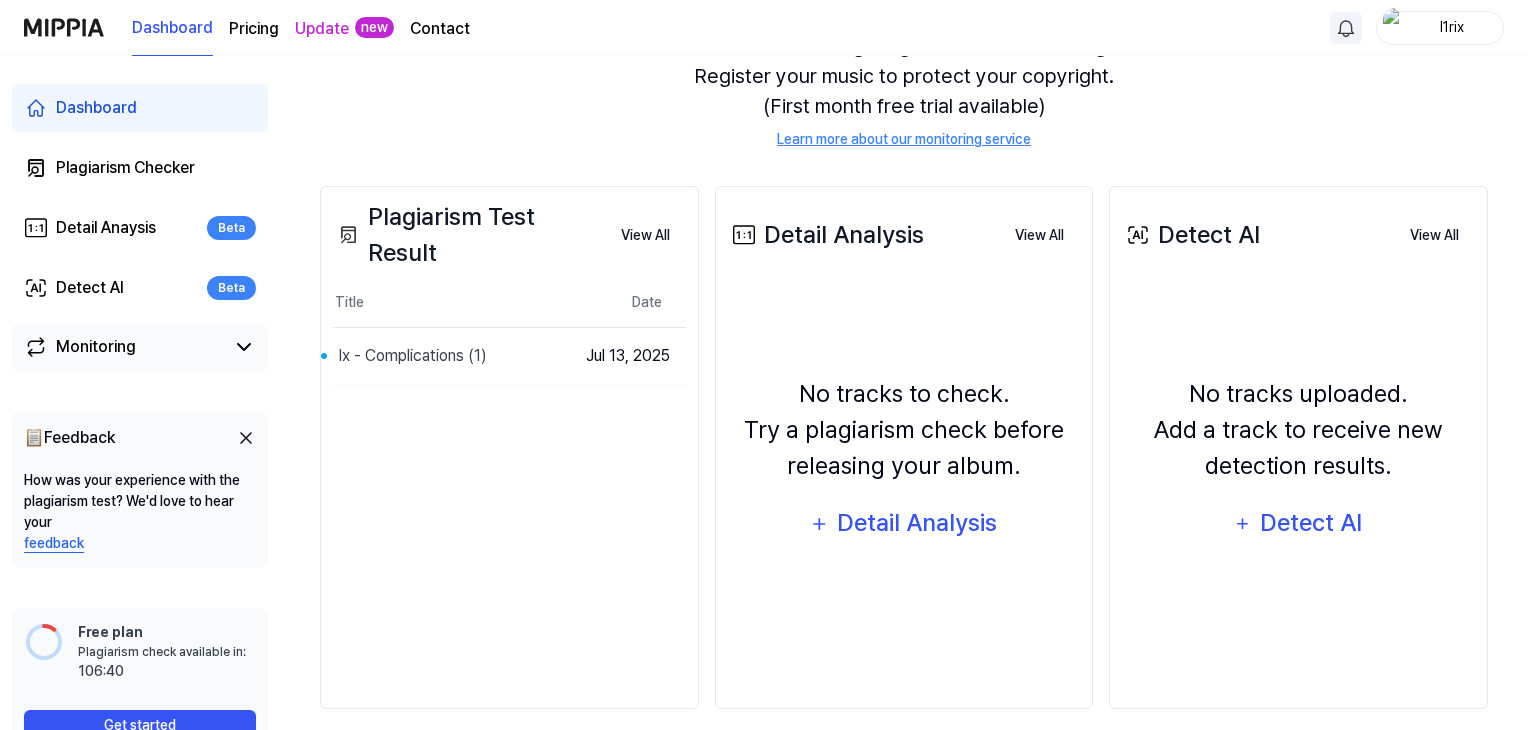 click on "[MONTH] [DAY], [YEAR]" at bounding box center (509, 447) 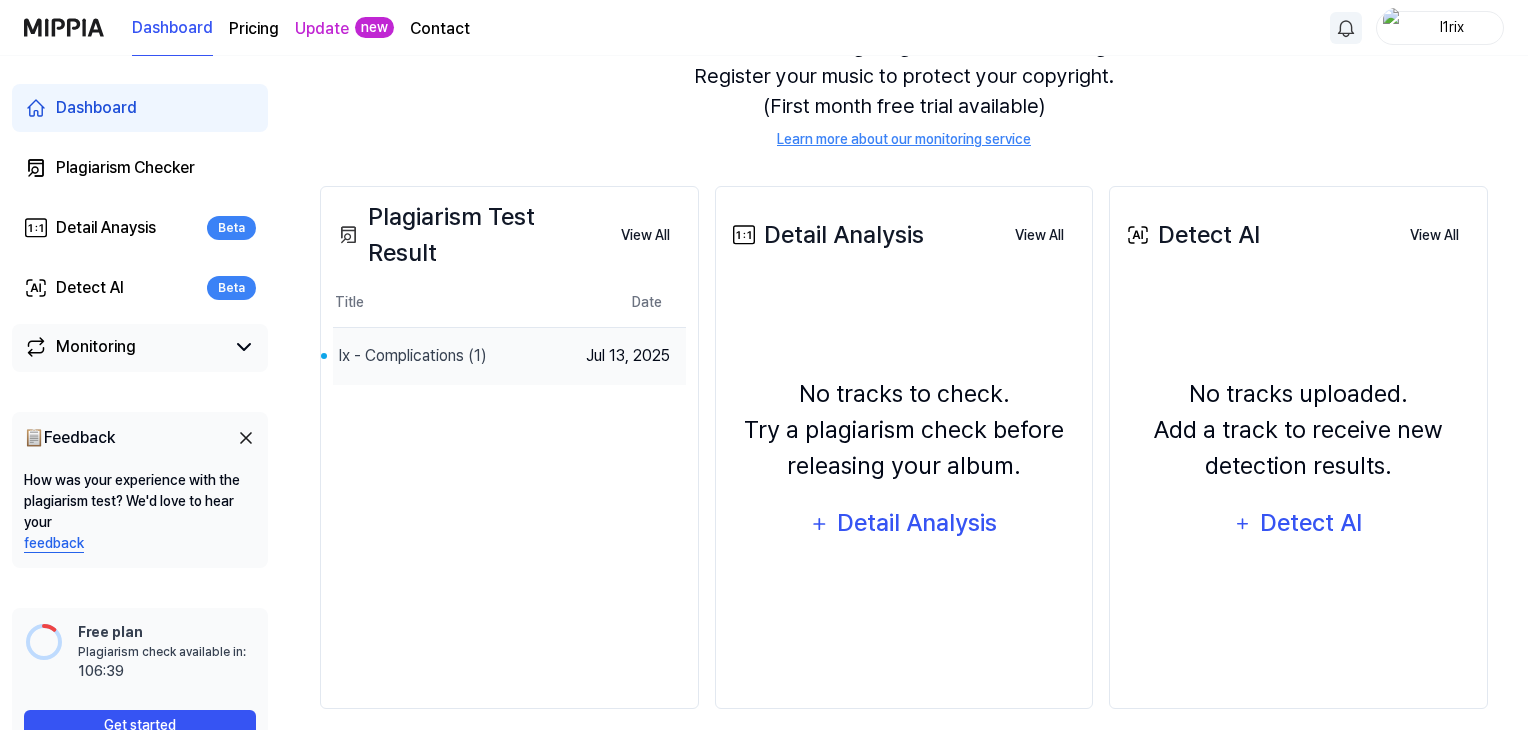 click on "Jul 13, 2025" at bounding box center (628, 355) 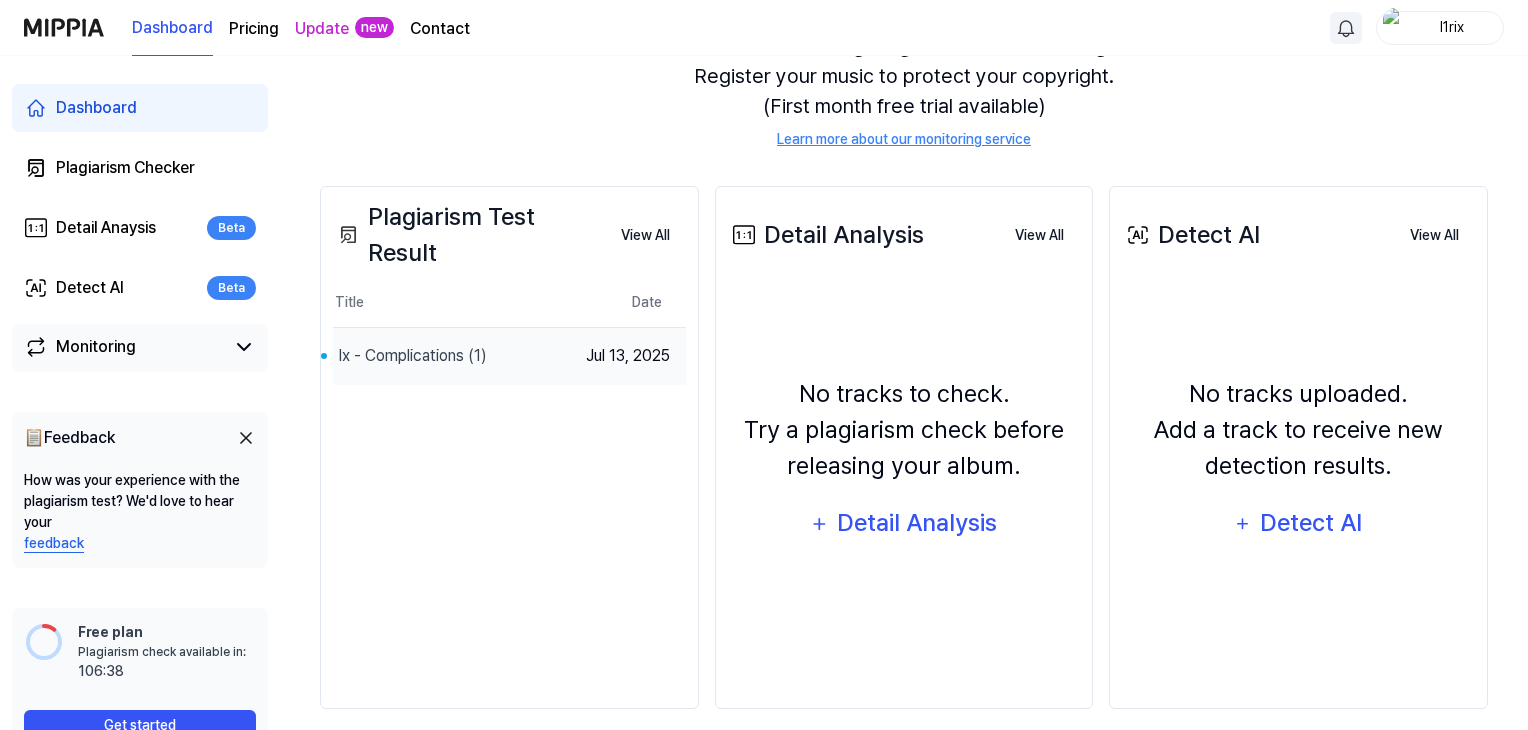 click on "lx - Complications (1)" at bounding box center (451, 356) 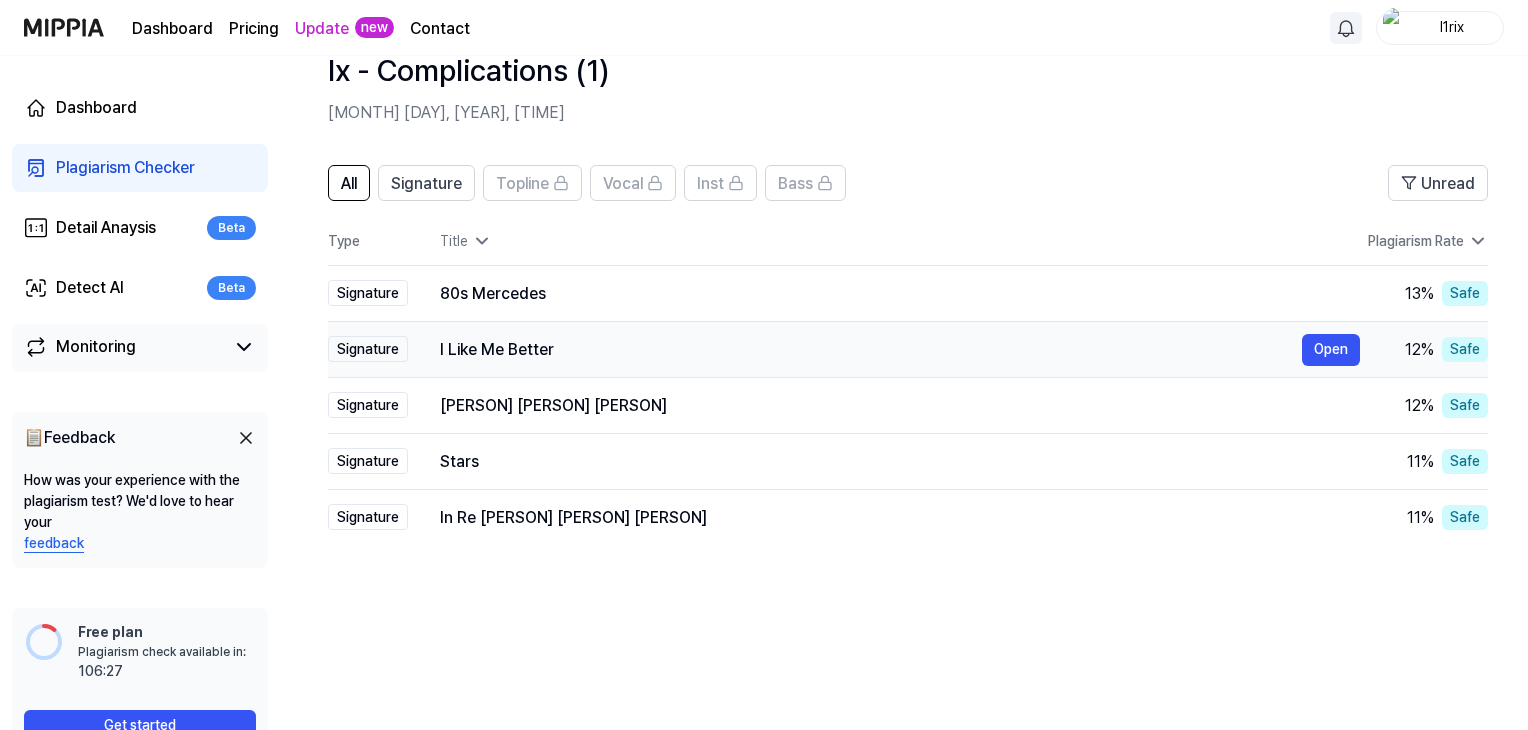 scroll, scrollTop: 0, scrollLeft: 0, axis: both 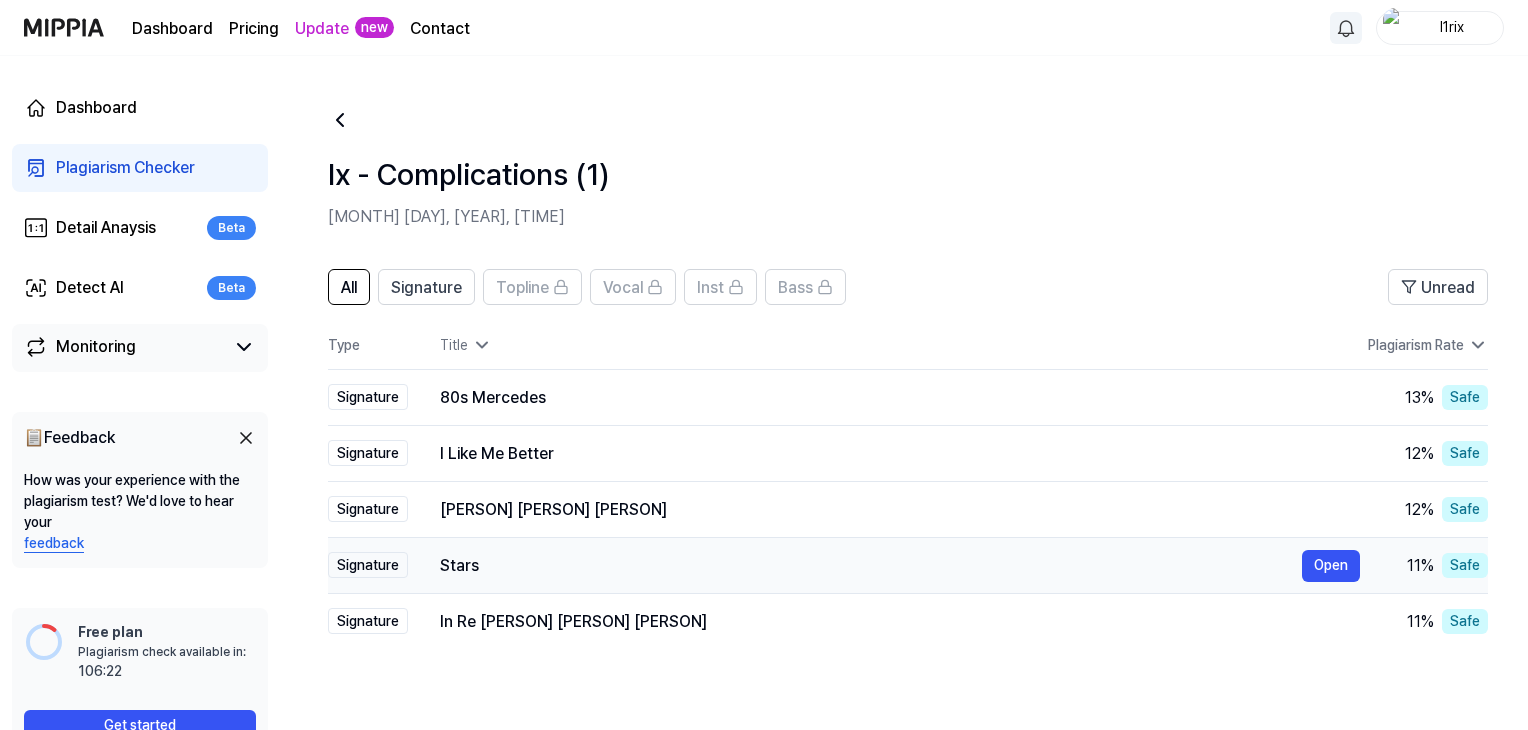 click on "Stars Open" at bounding box center [884, 566] 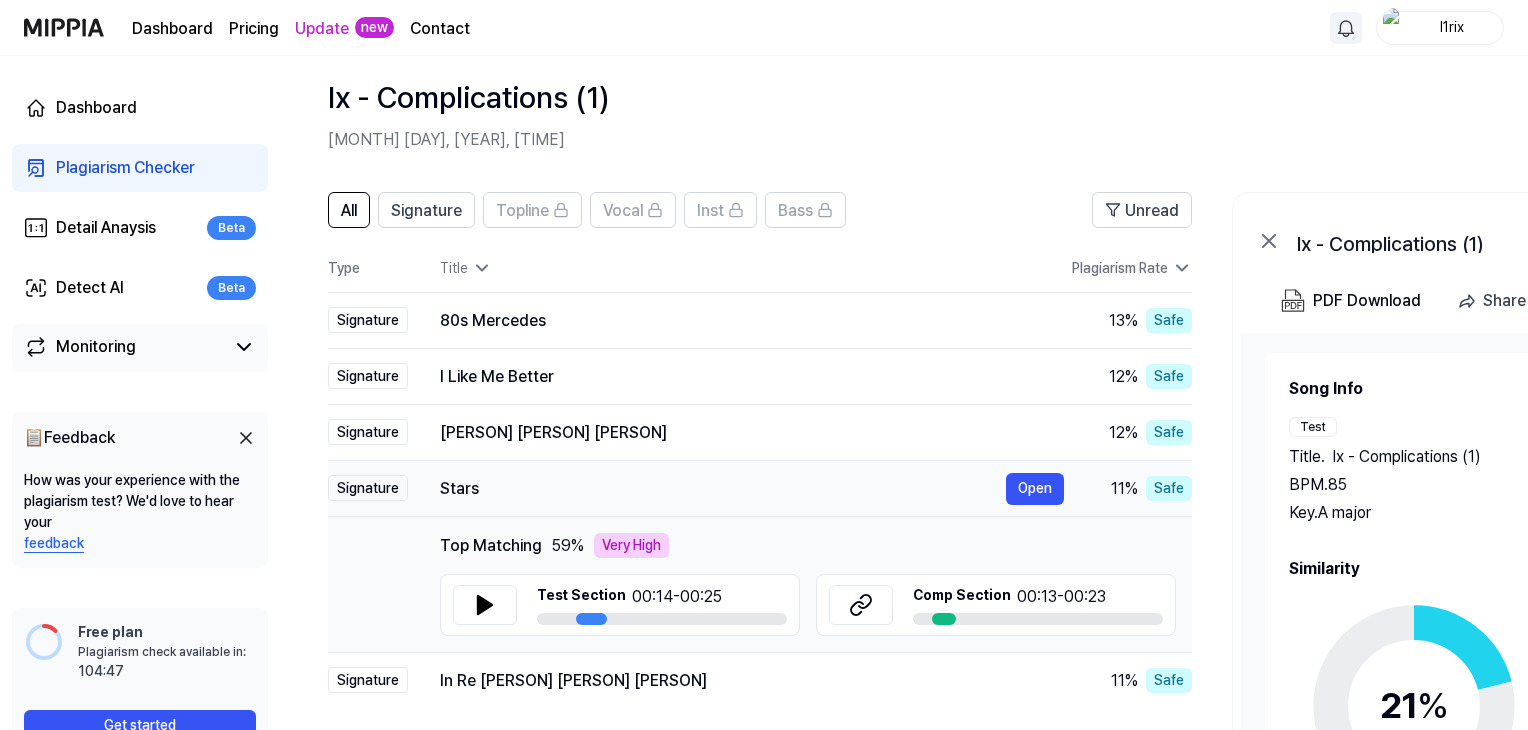 scroll, scrollTop: 84, scrollLeft: 0, axis: vertical 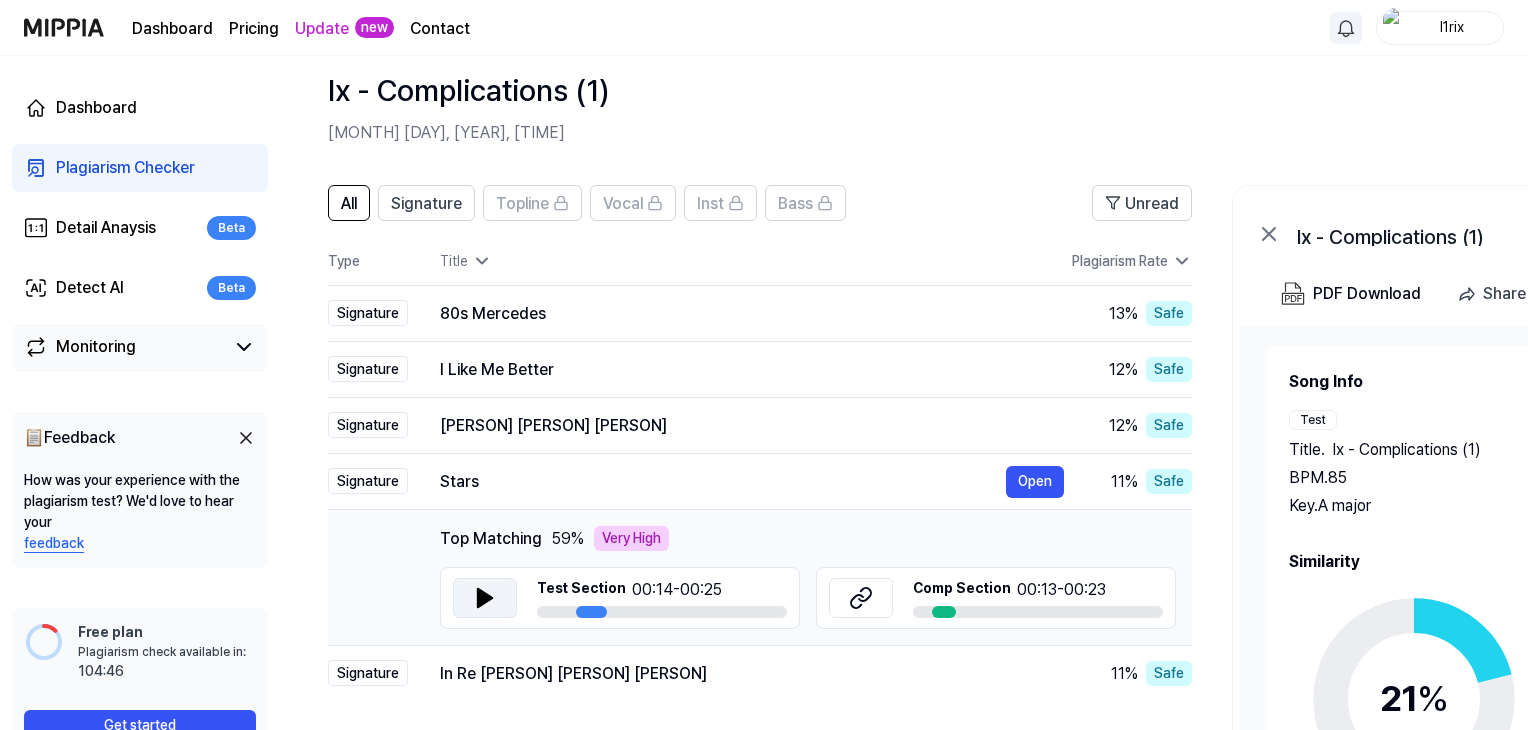 click 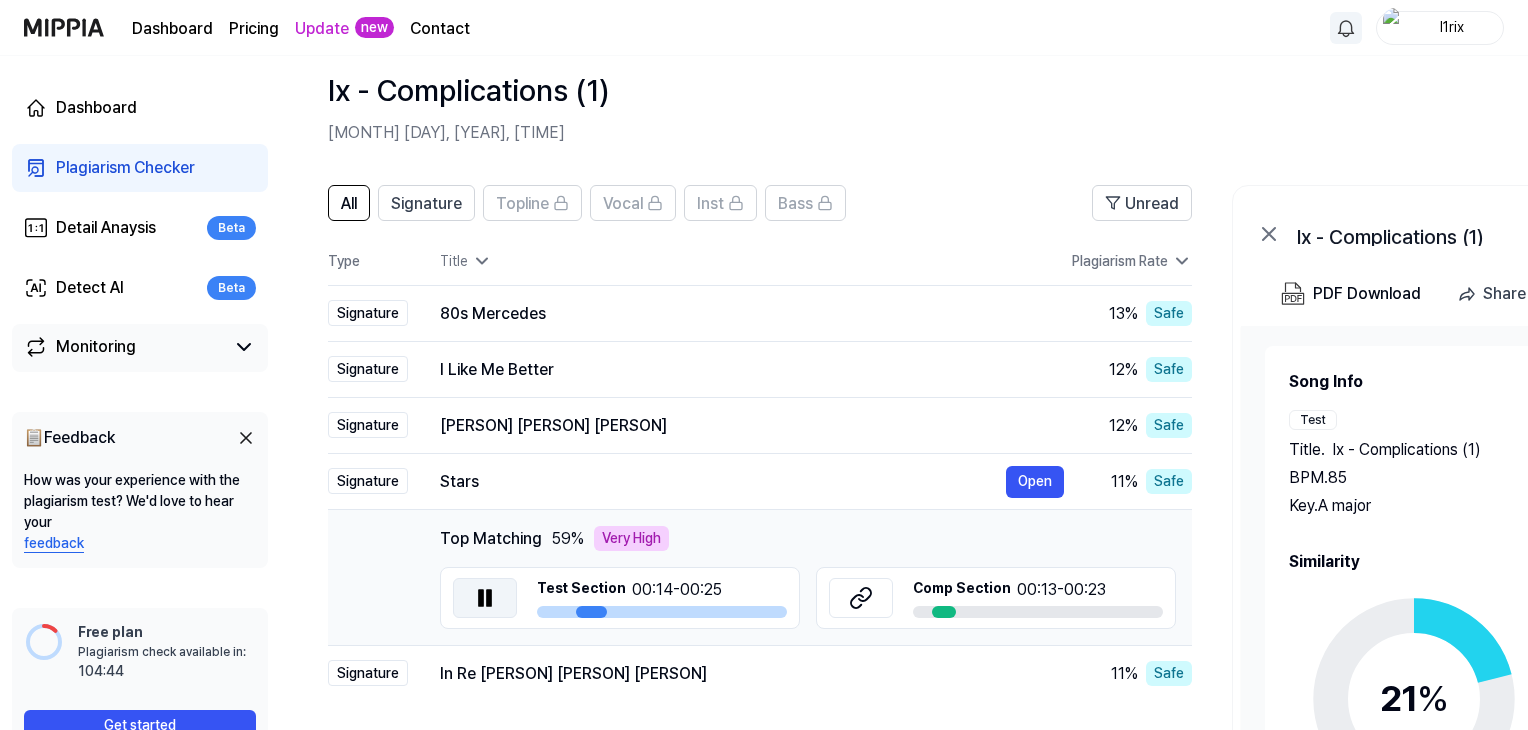 click 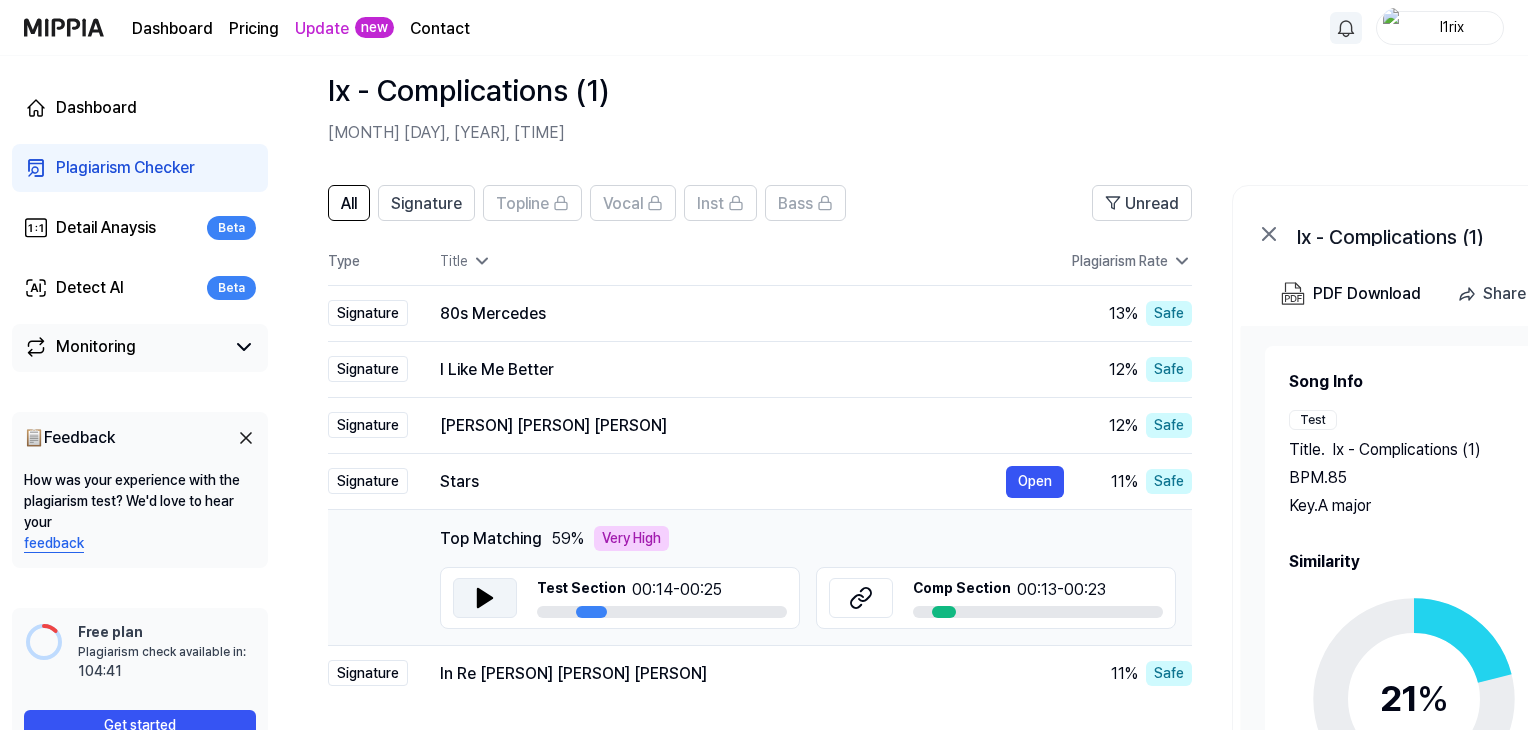 click on "Comp Section" at bounding box center [962, 590] 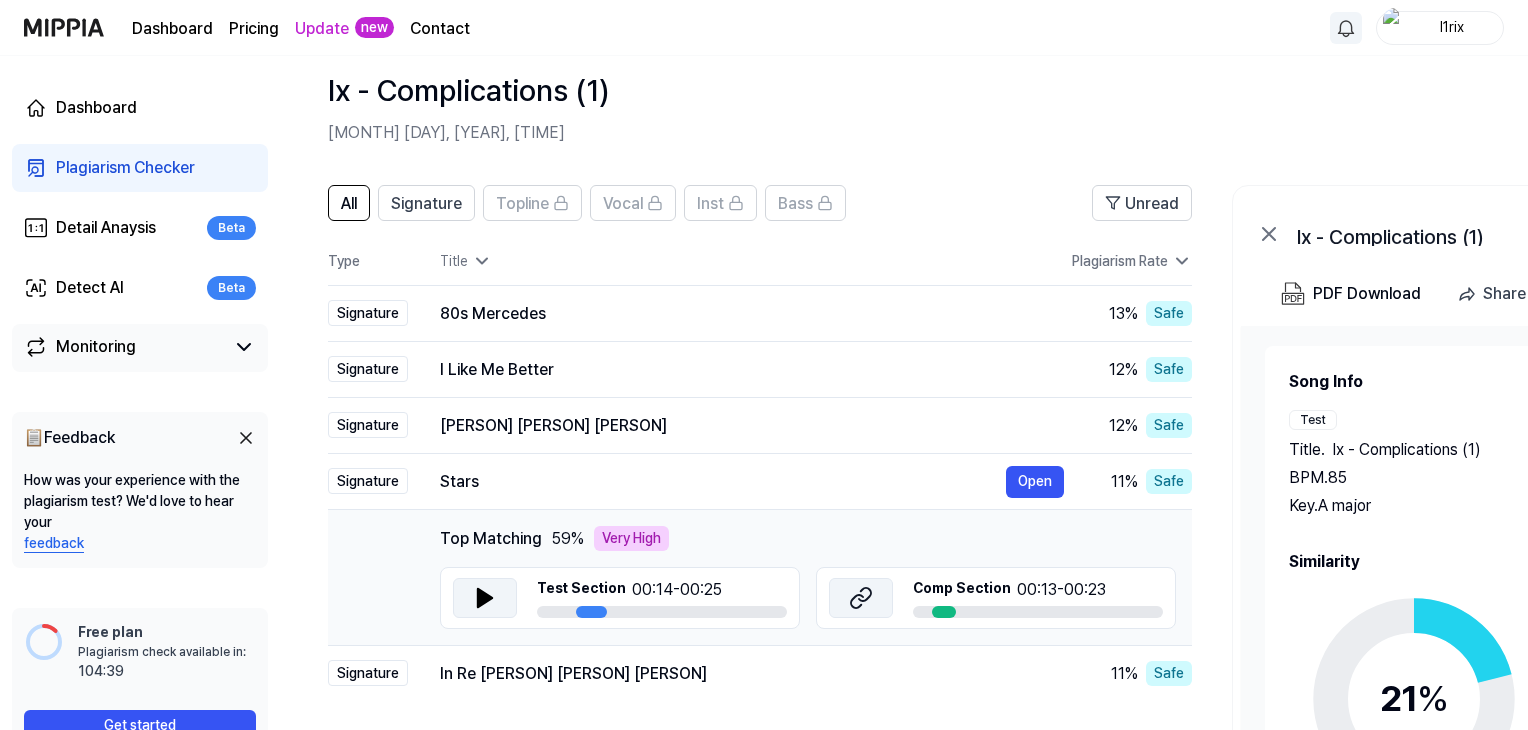 click at bounding box center (861, 598) 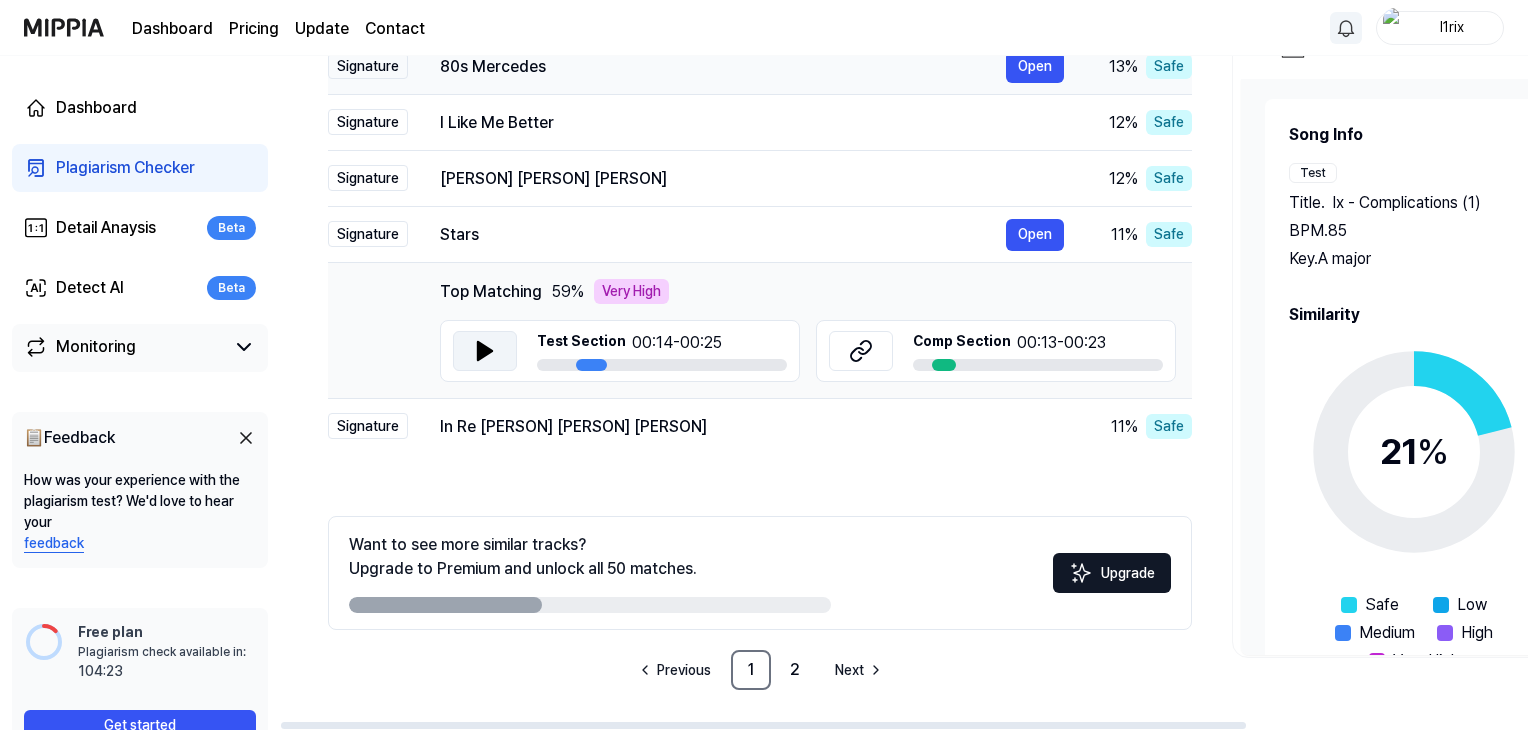 scroll, scrollTop: 328, scrollLeft: 0, axis: vertical 